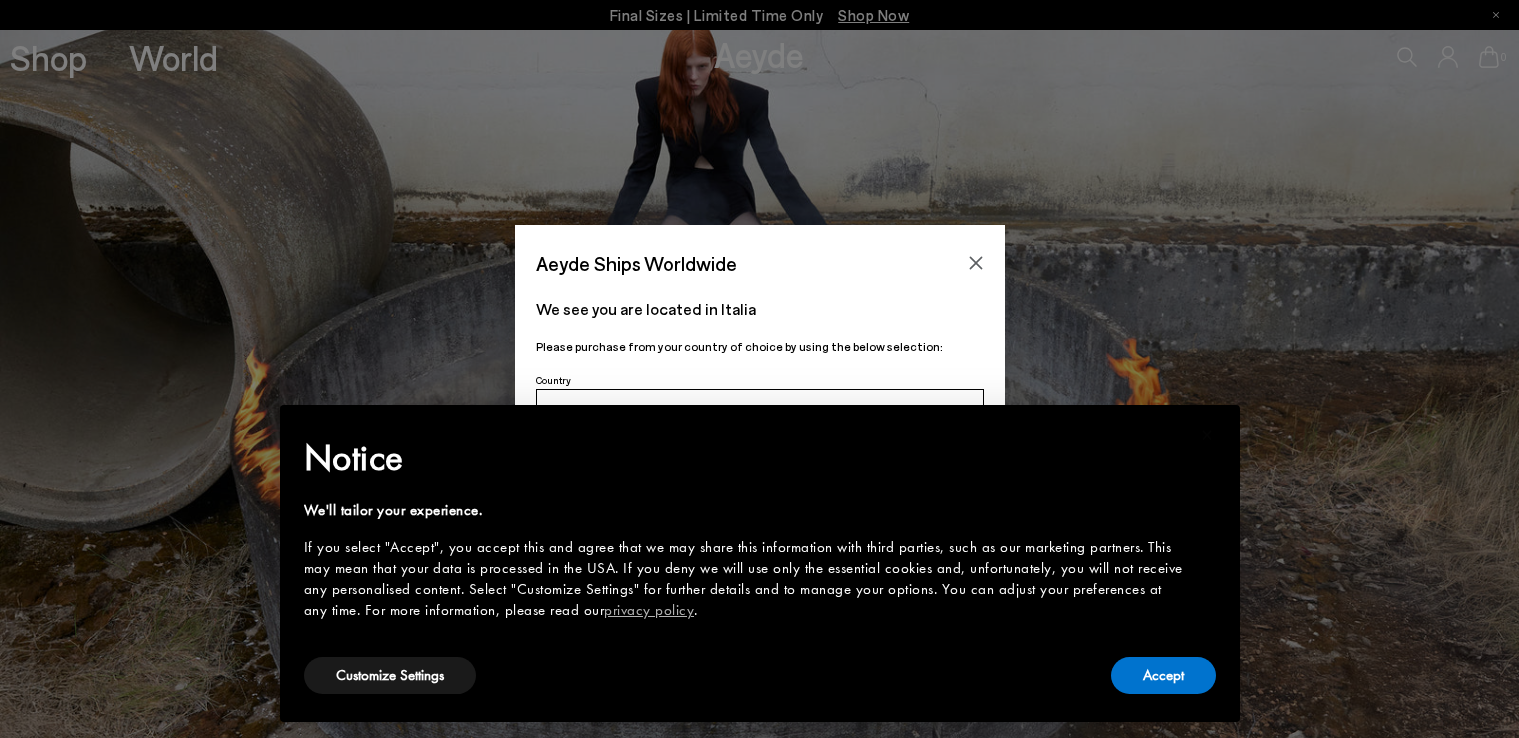 scroll, scrollTop: 0, scrollLeft: 0, axis: both 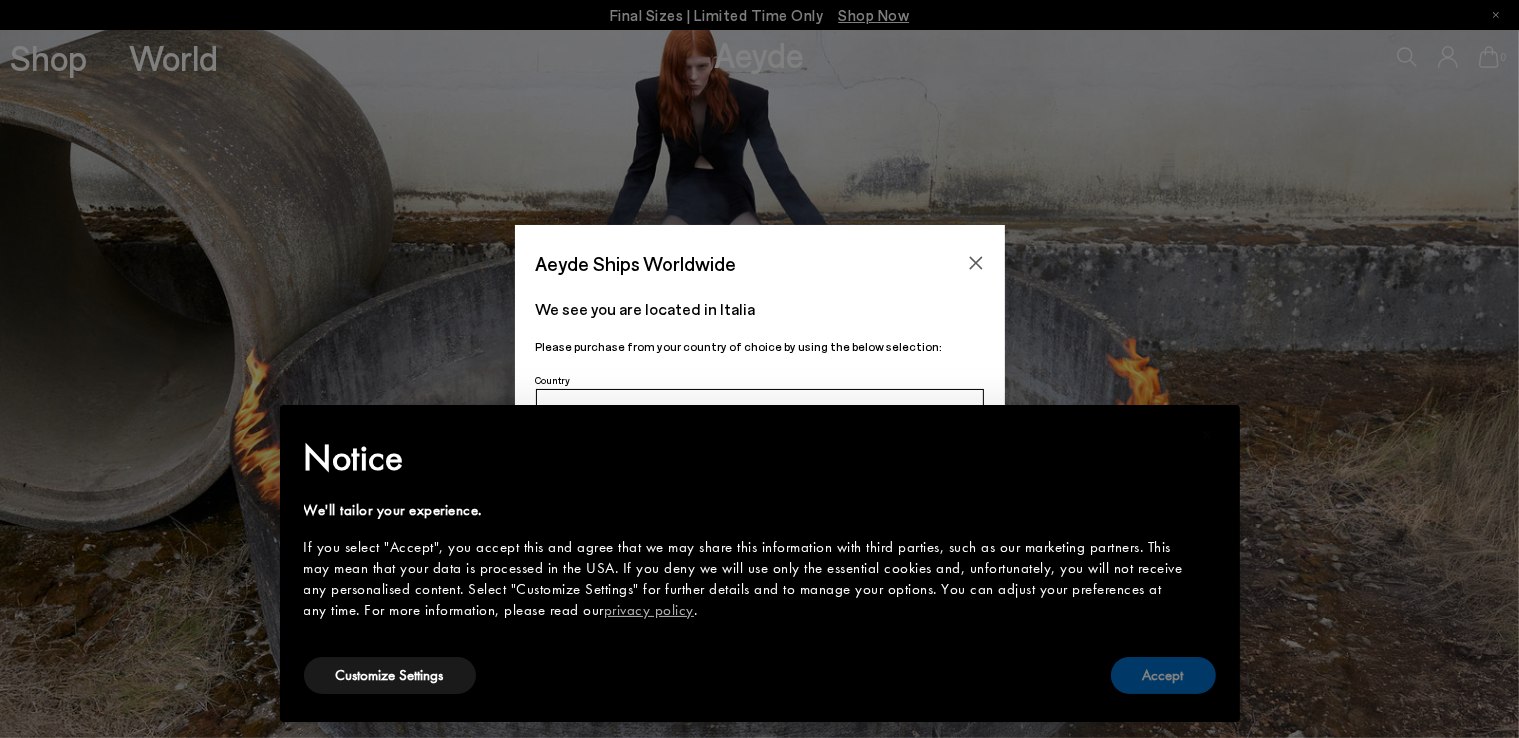 click on "Accept" at bounding box center [1163, 675] 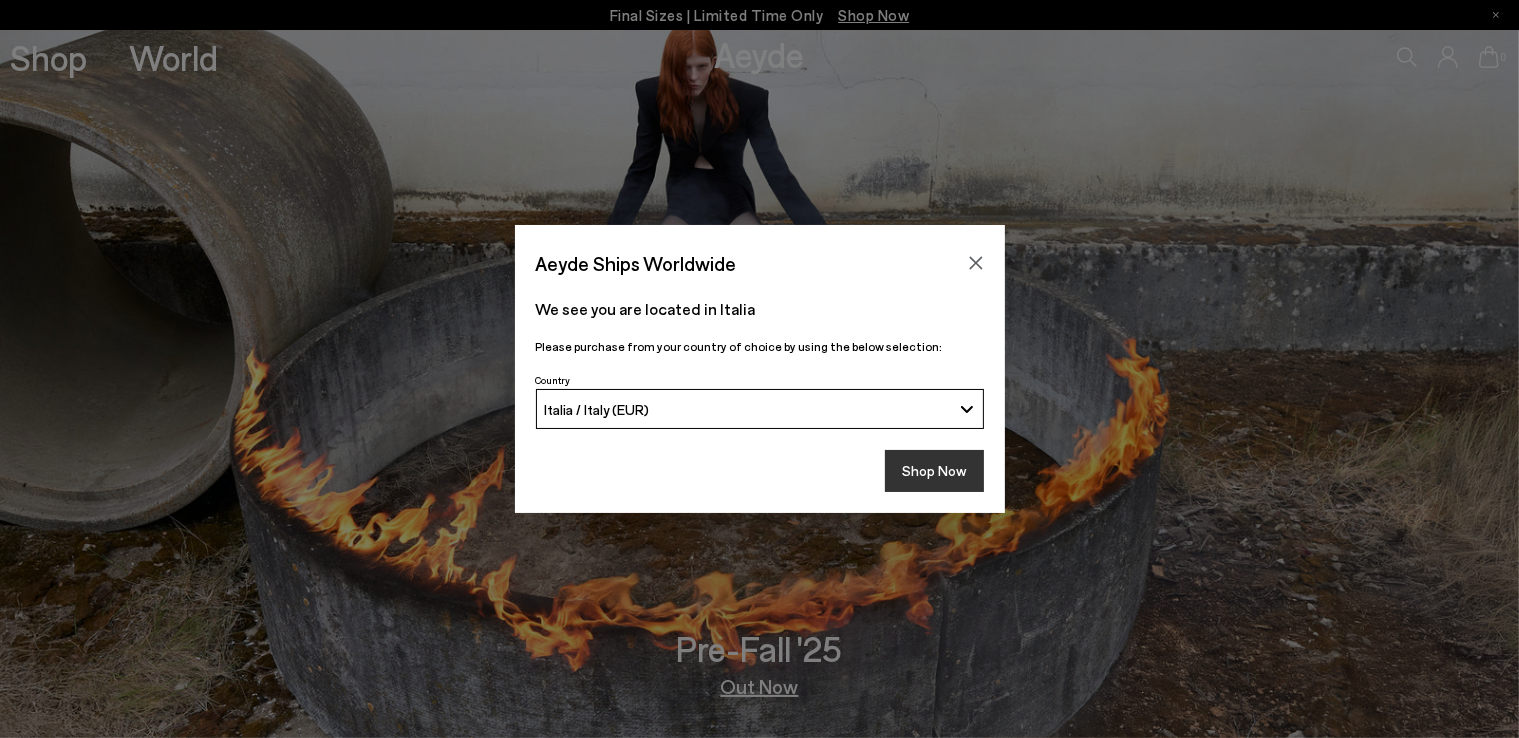 click on "Shop Now" at bounding box center [934, 471] 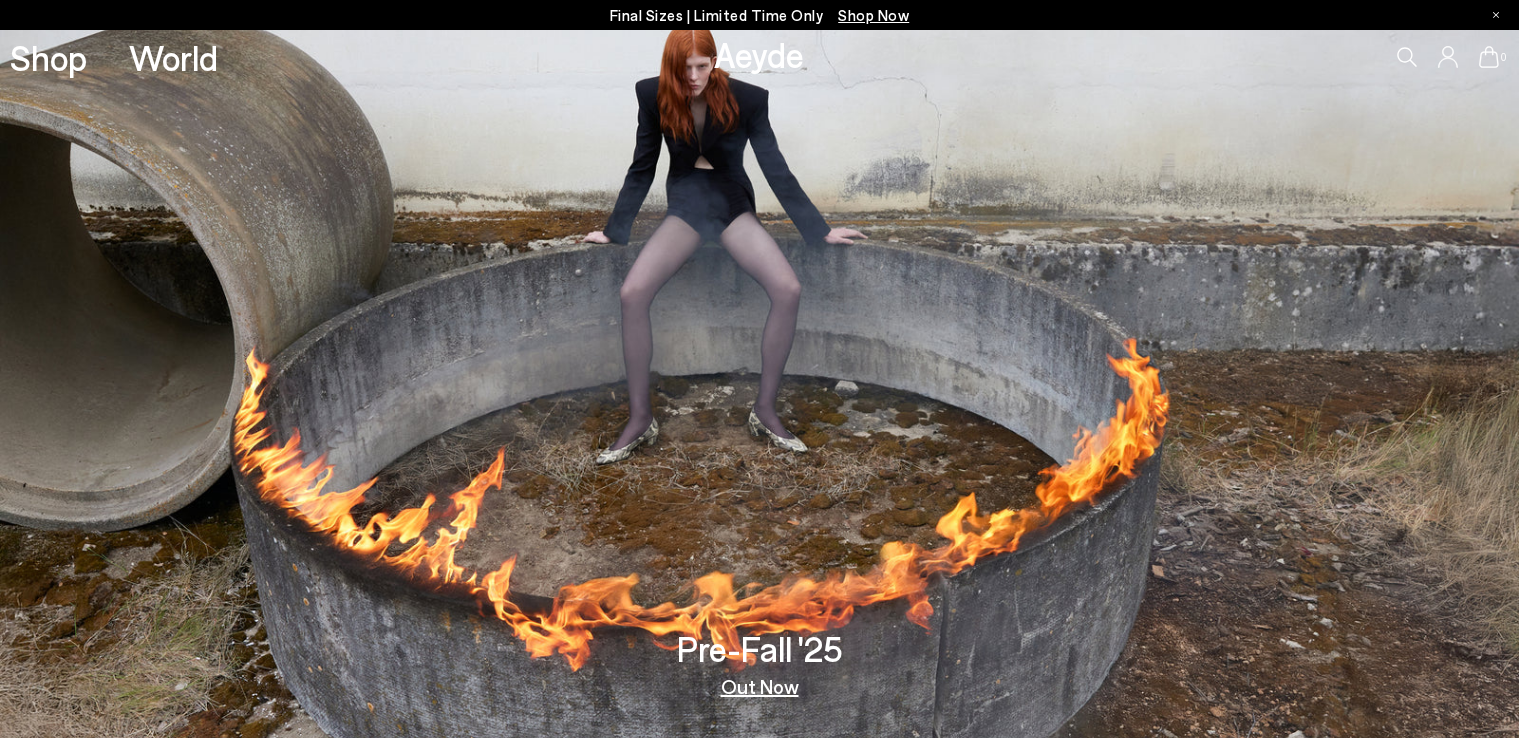scroll, scrollTop: 0, scrollLeft: 0, axis: both 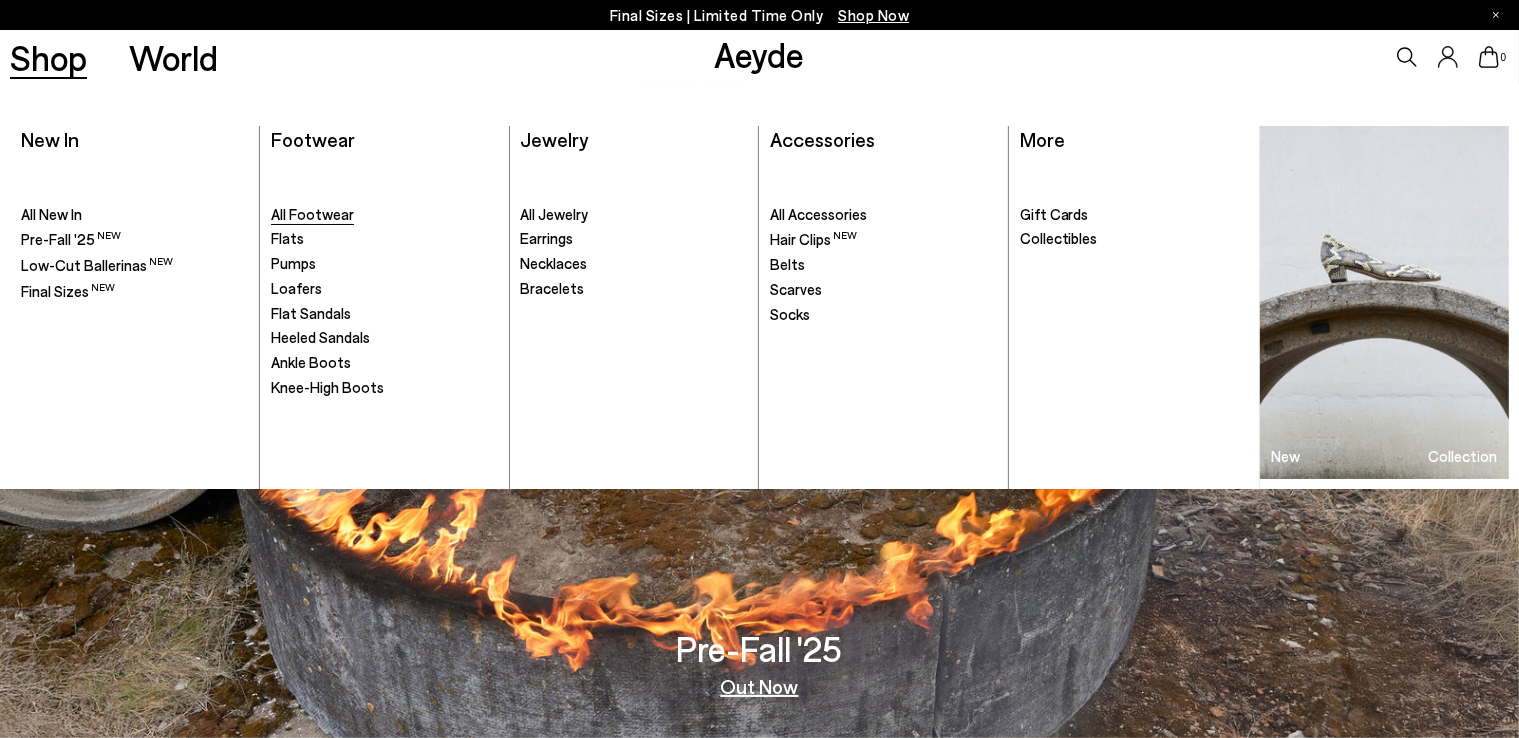 click on "All Footwear" at bounding box center (312, 214) 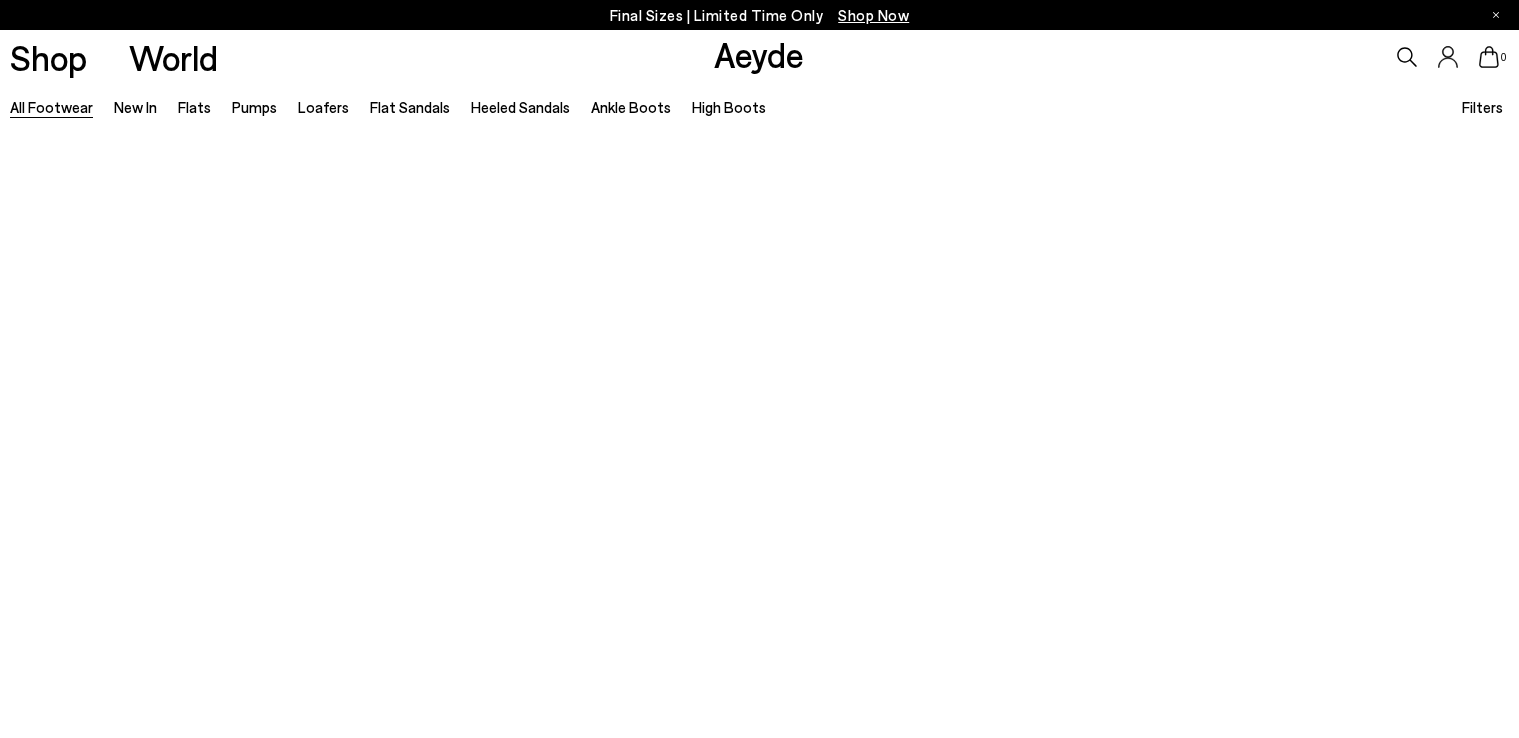 scroll, scrollTop: 0, scrollLeft: 0, axis: both 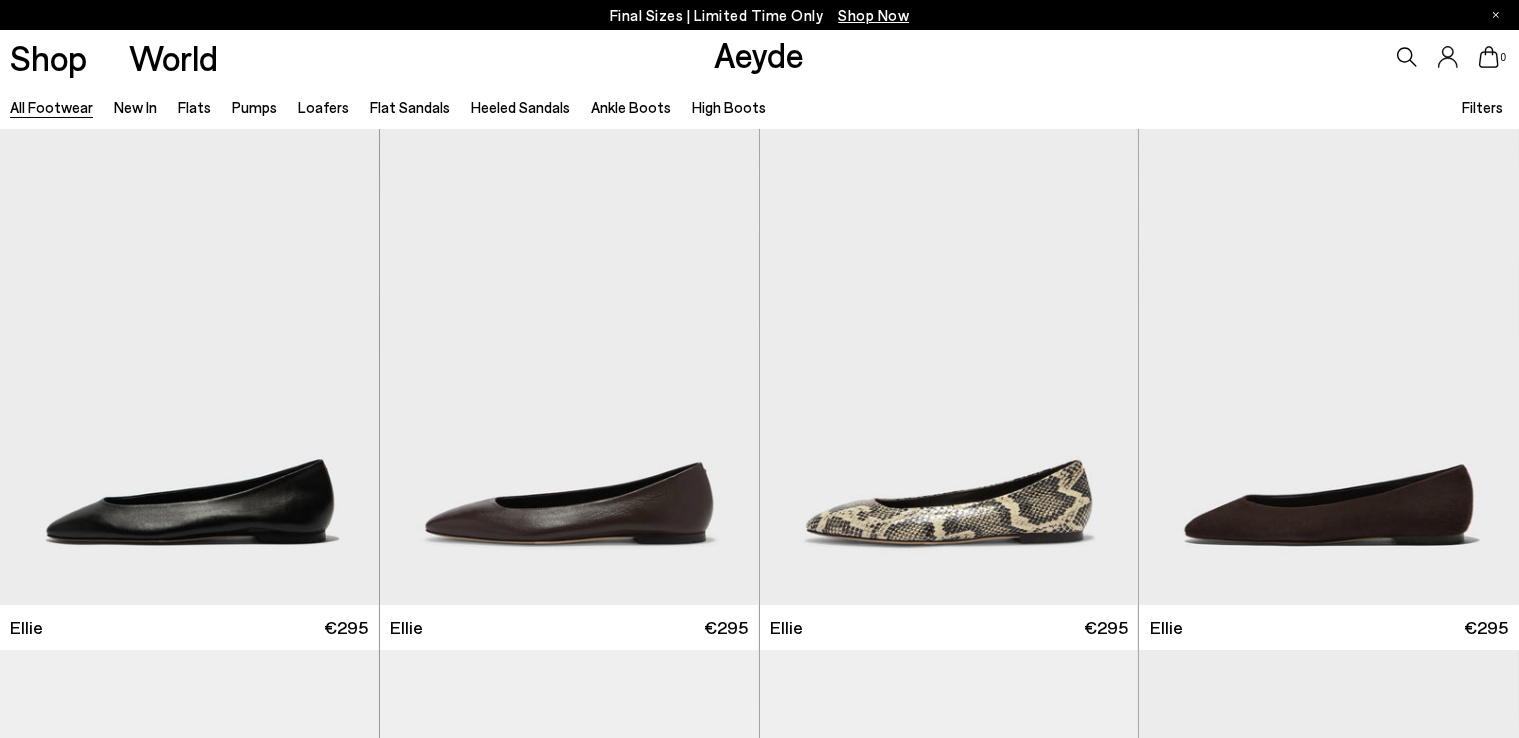 click on "Shop Now" at bounding box center [873, 15] 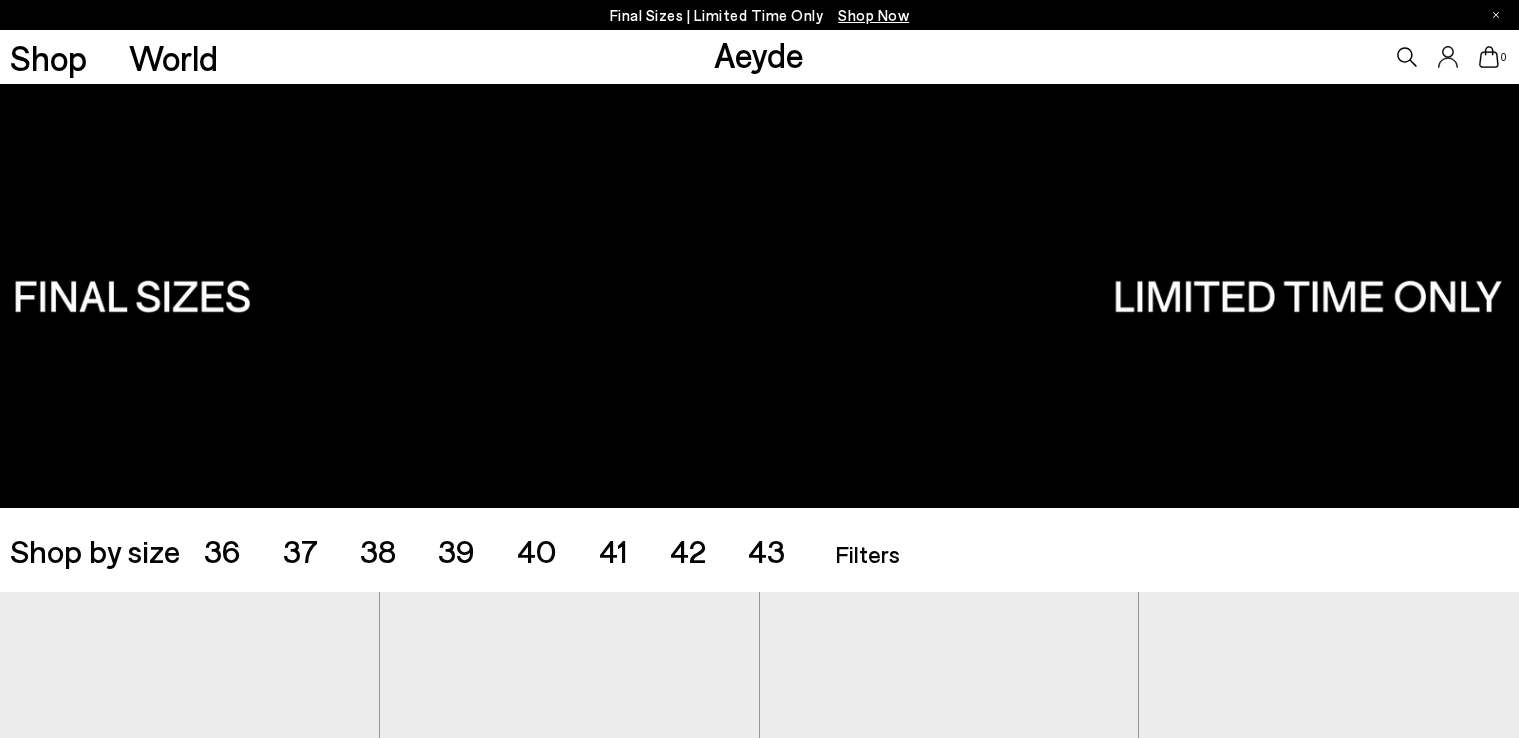 scroll, scrollTop: 0, scrollLeft: 0, axis: both 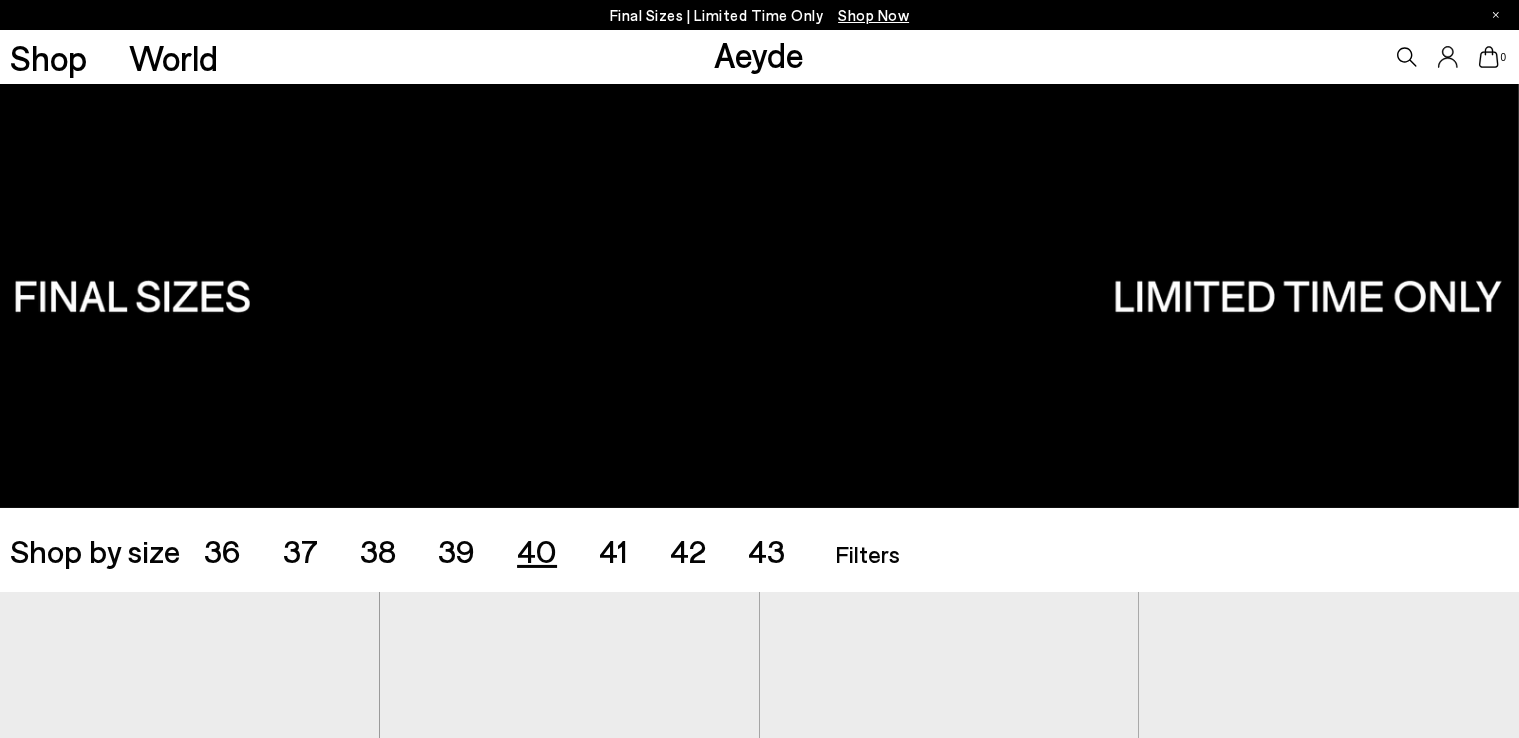 click on "40" at bounding box center (537, 550) 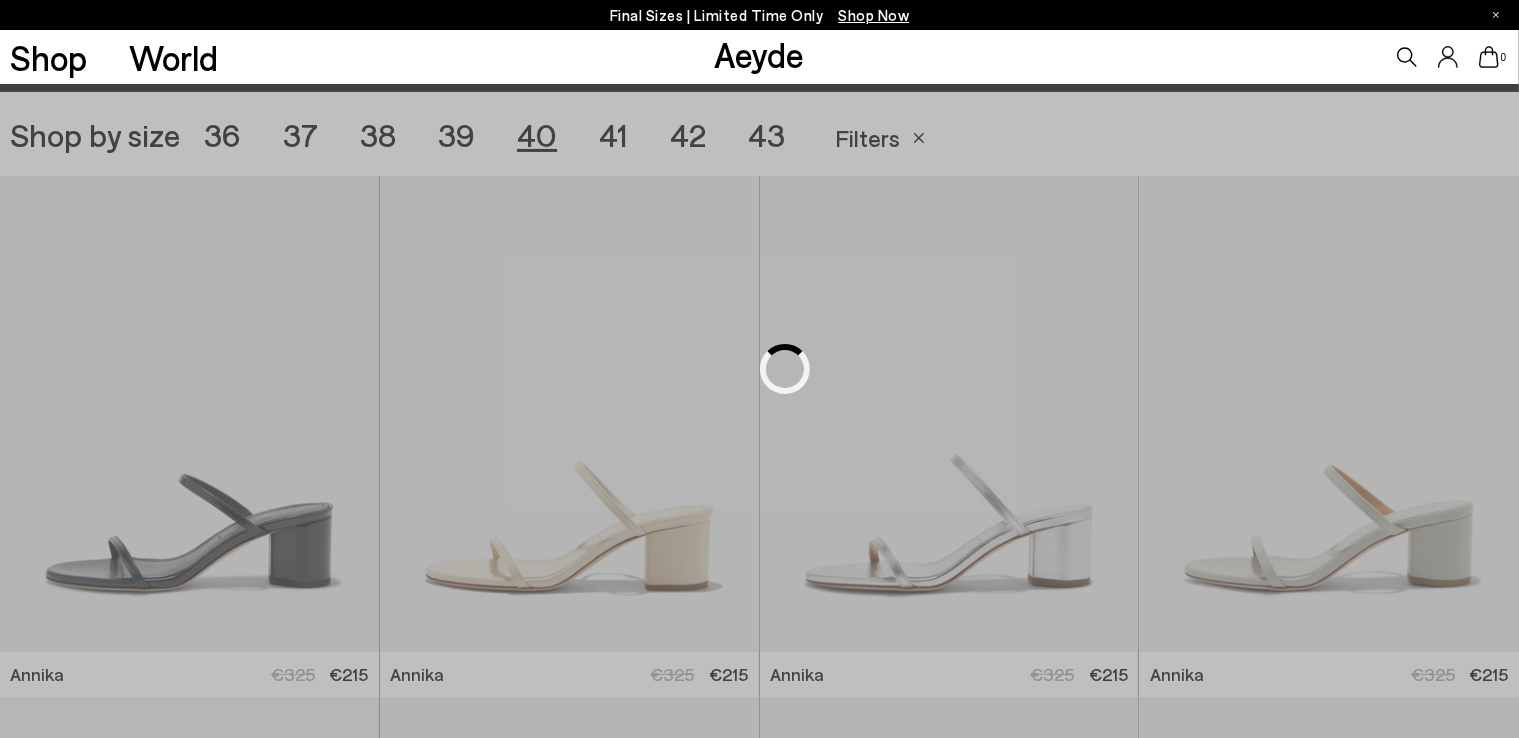 scroll, scrollTop: 423, scrollLeft: 0, axis: vertical 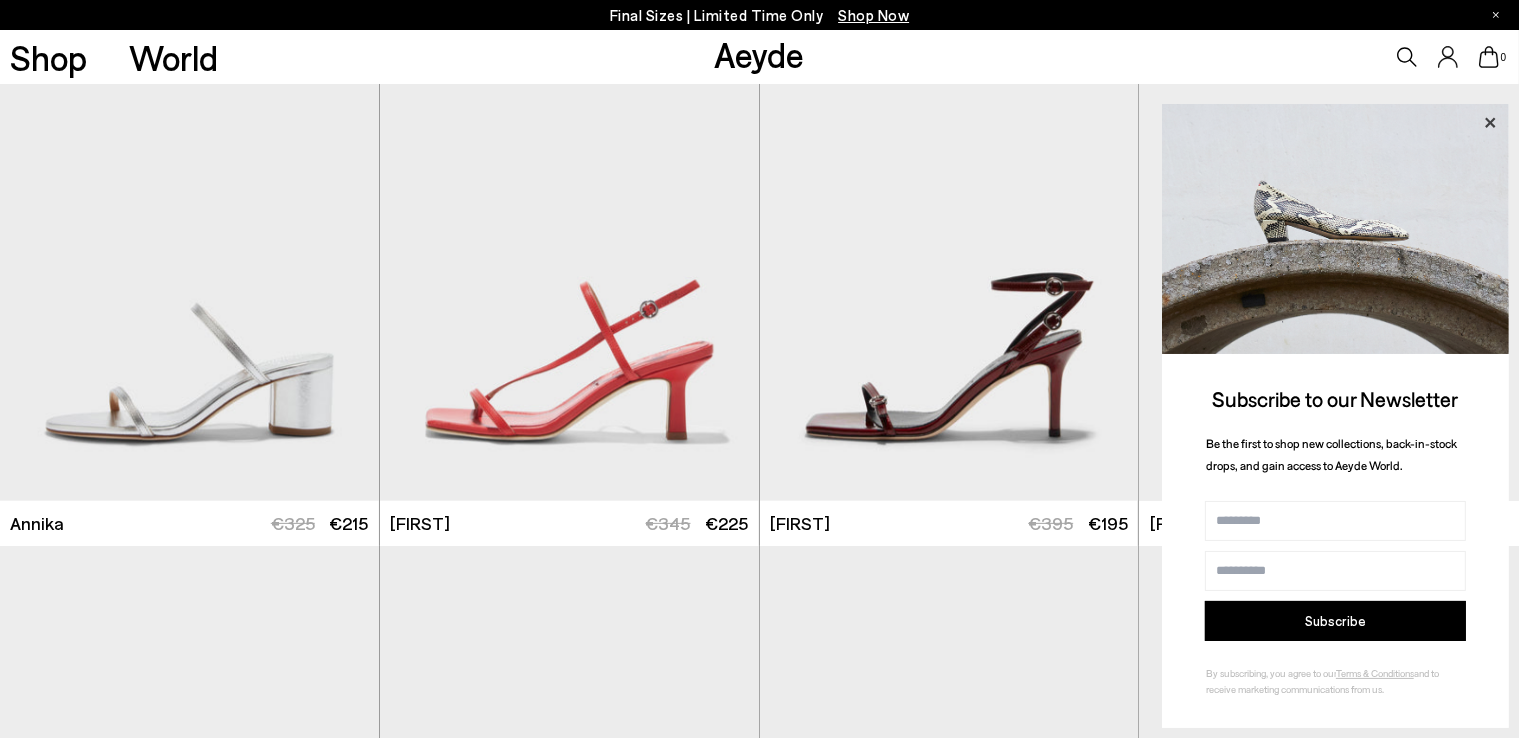 click 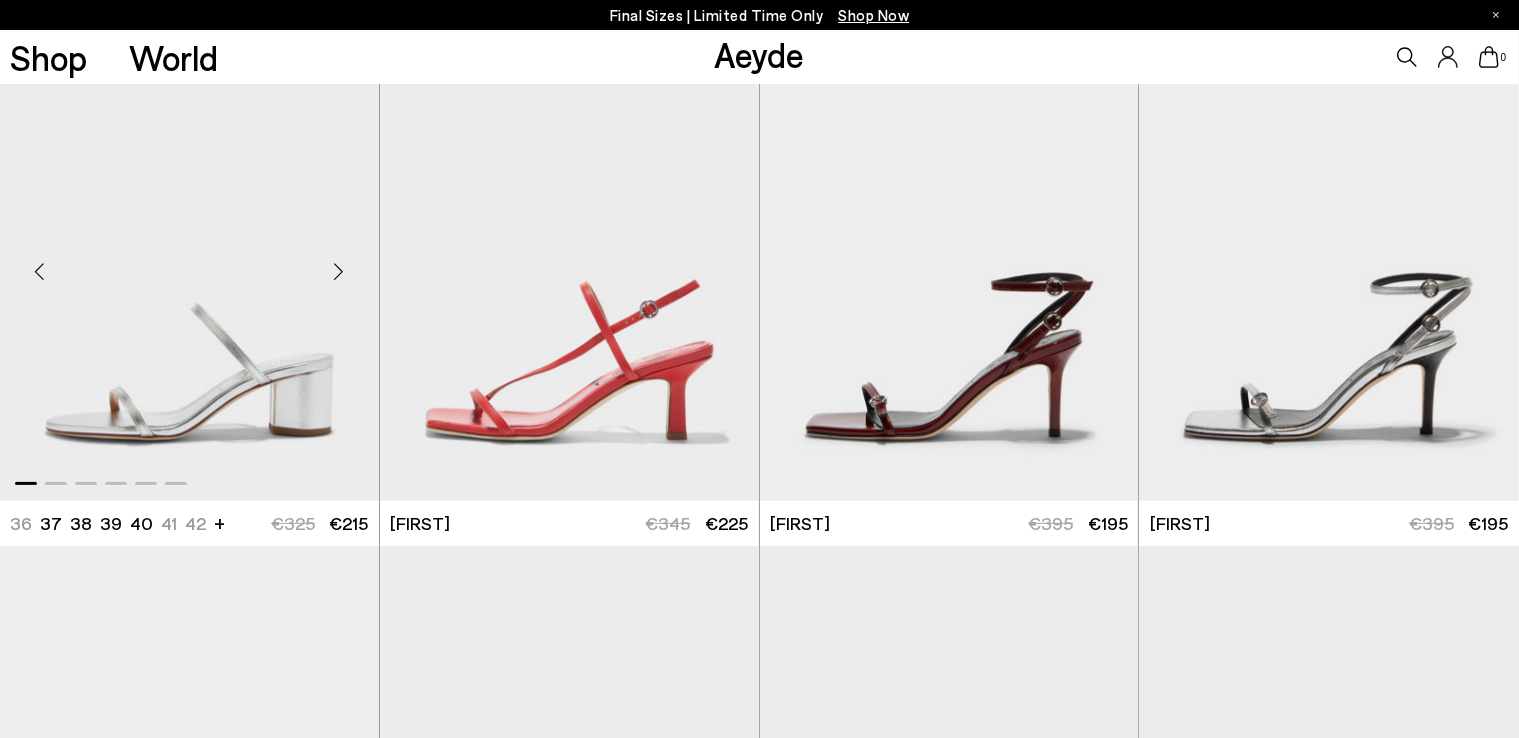 click at bounding box center (339, 271) 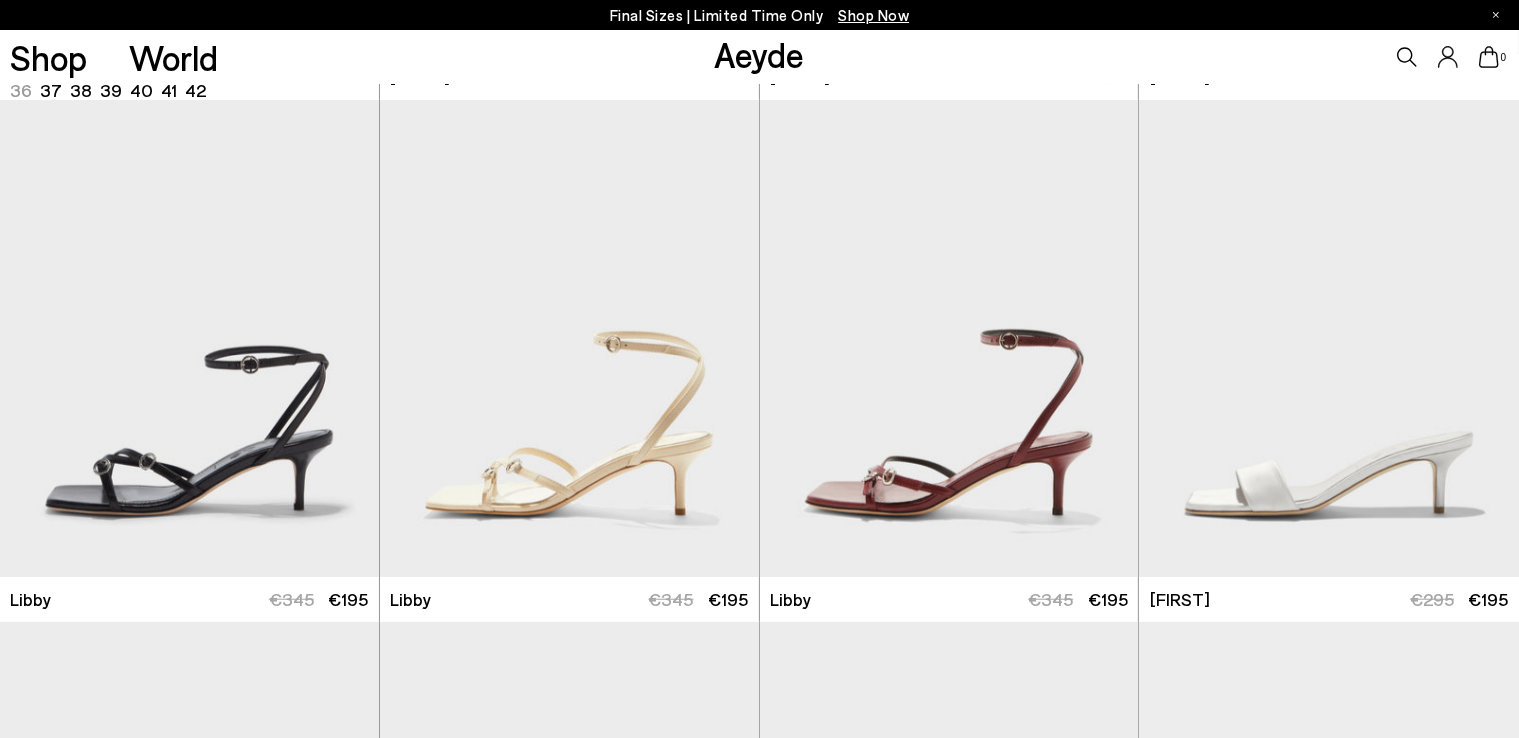 scroll, scrollTop: 1533, scrollLeft: 0, axis: vertical 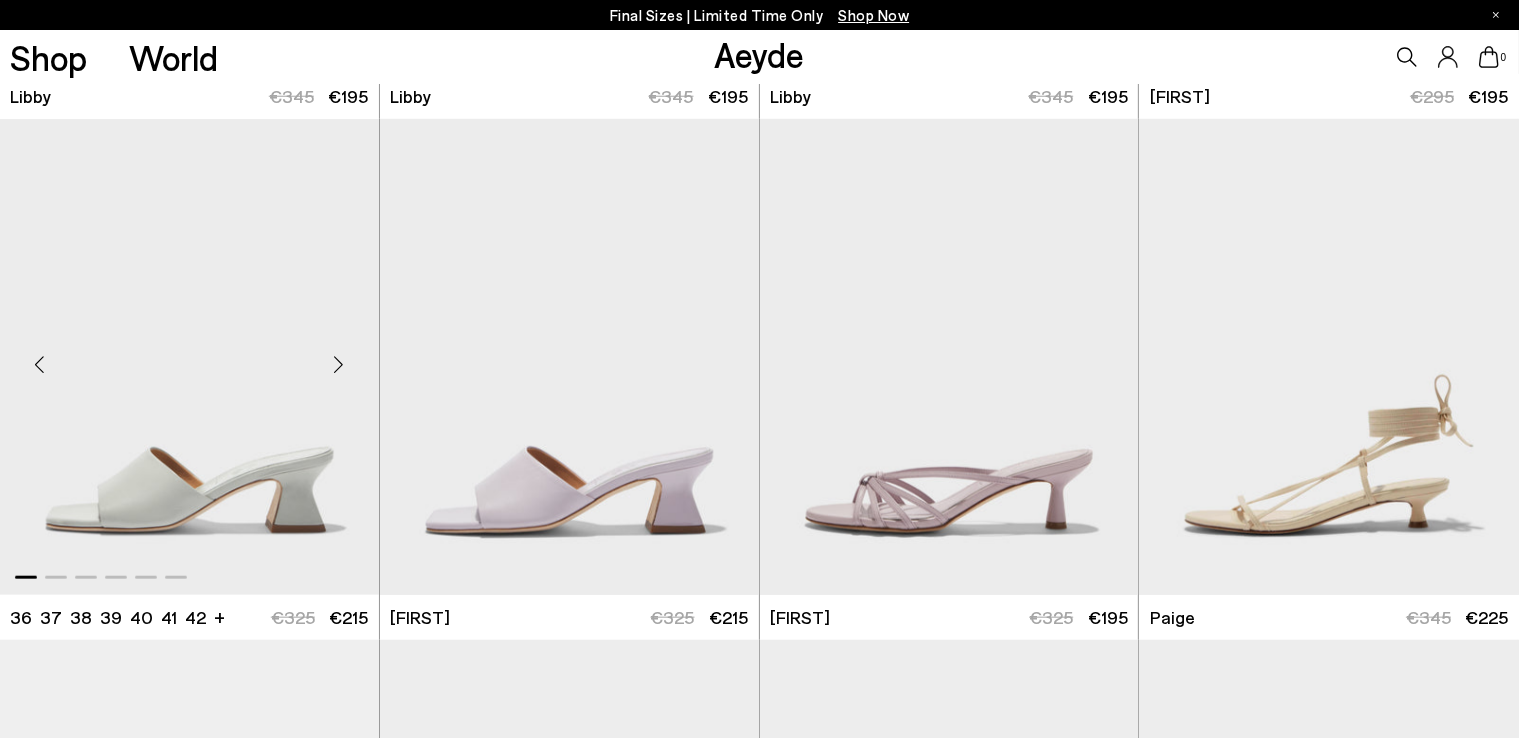 click at bounding box center [339, 365] 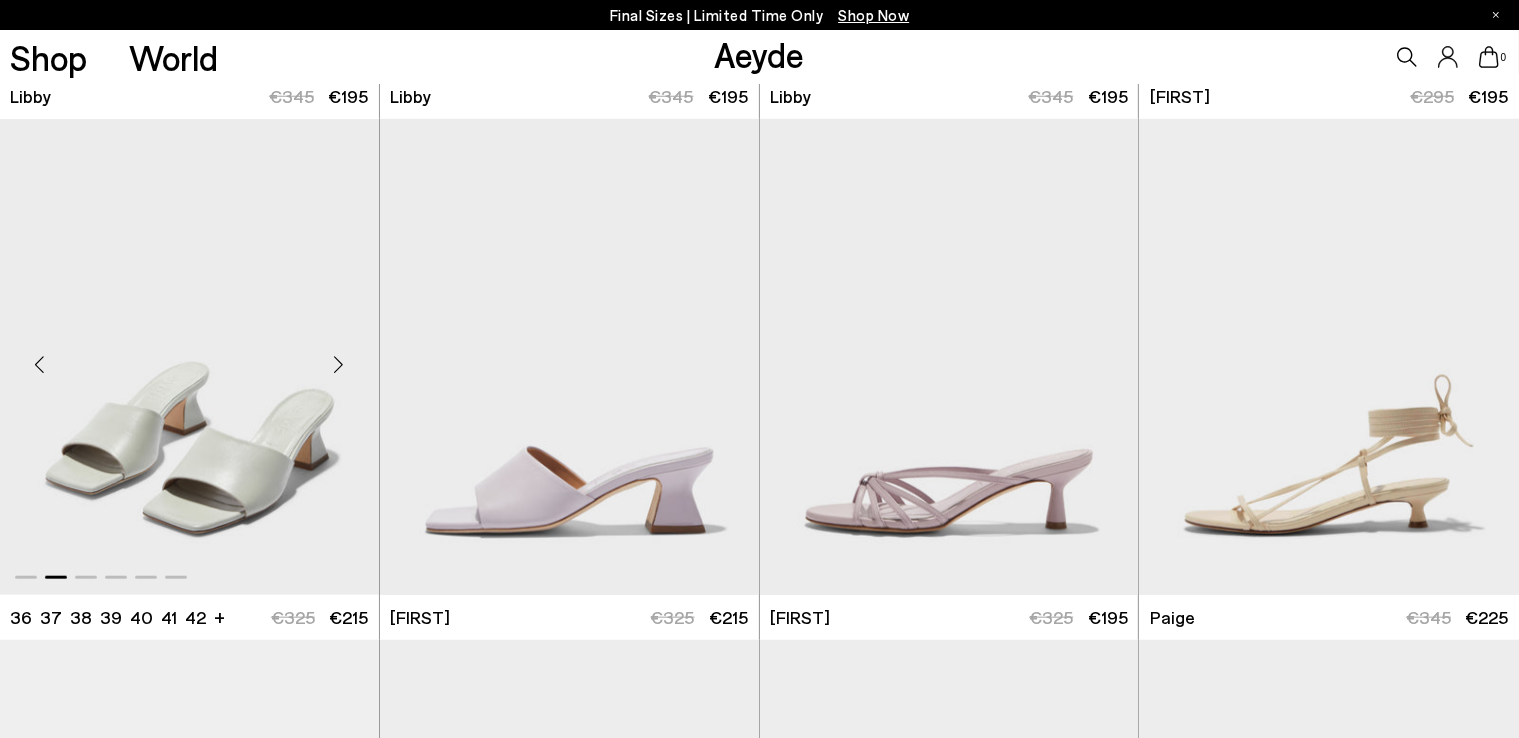 click at bounding box center [339, 365] 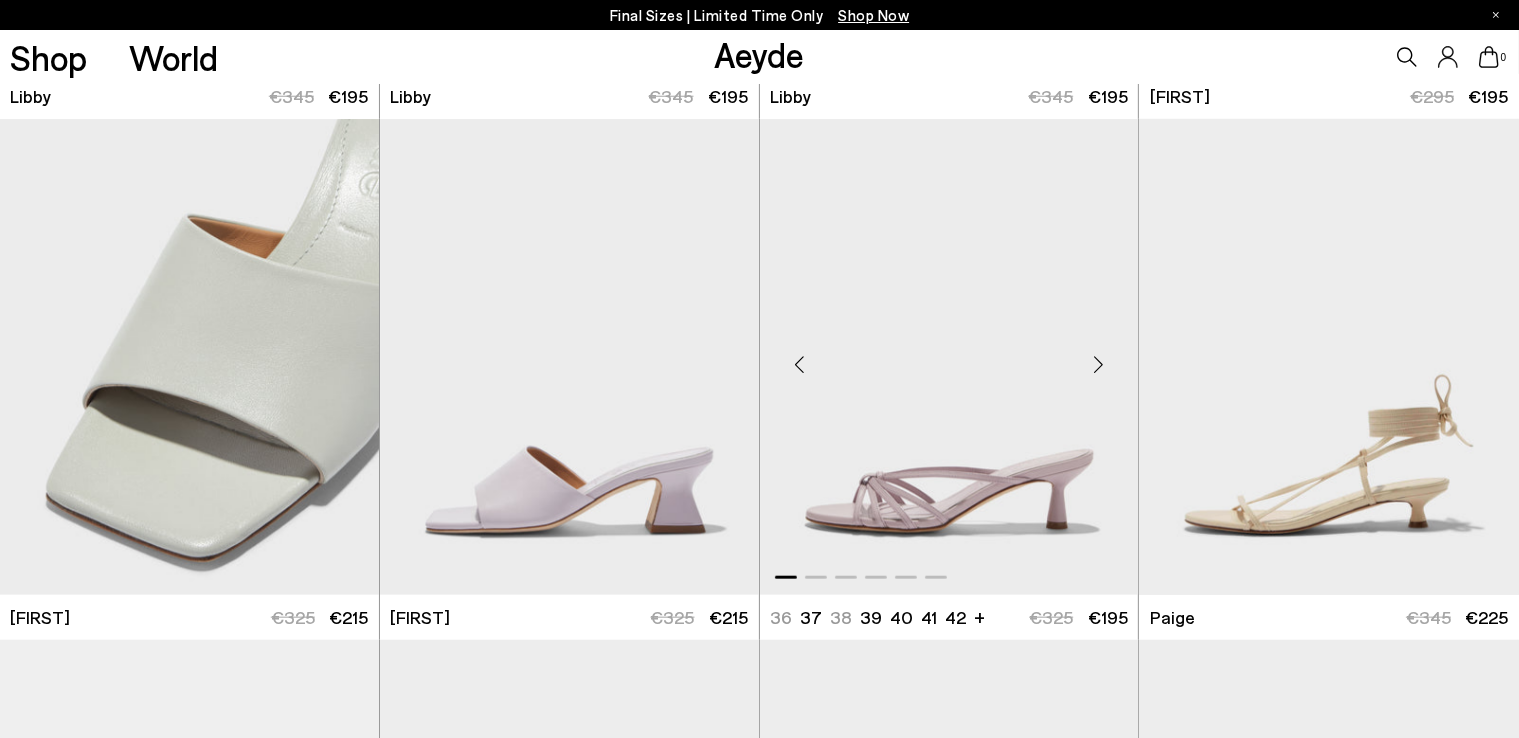 click at bounding box center [1098, 365] 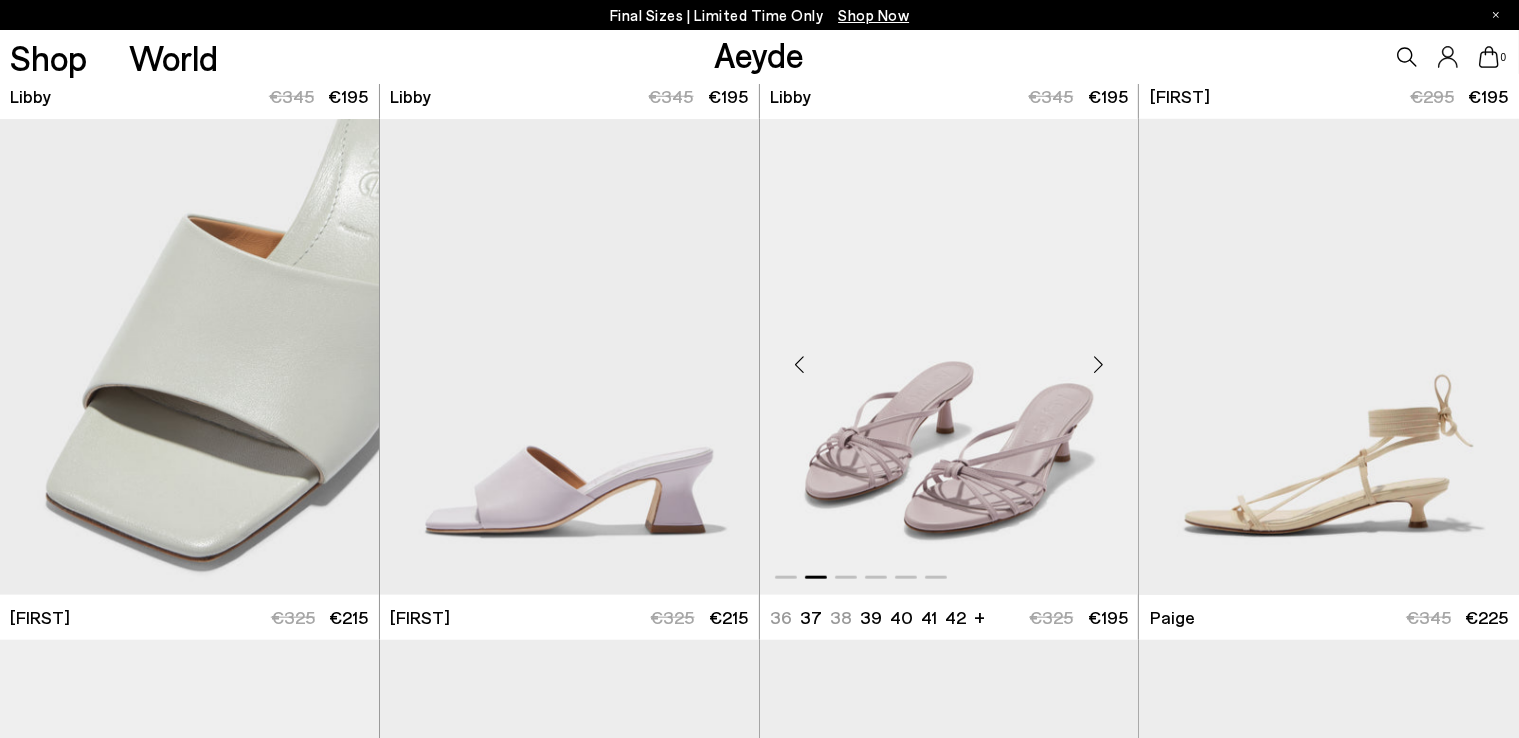 click at bounding box center (1098, 365) 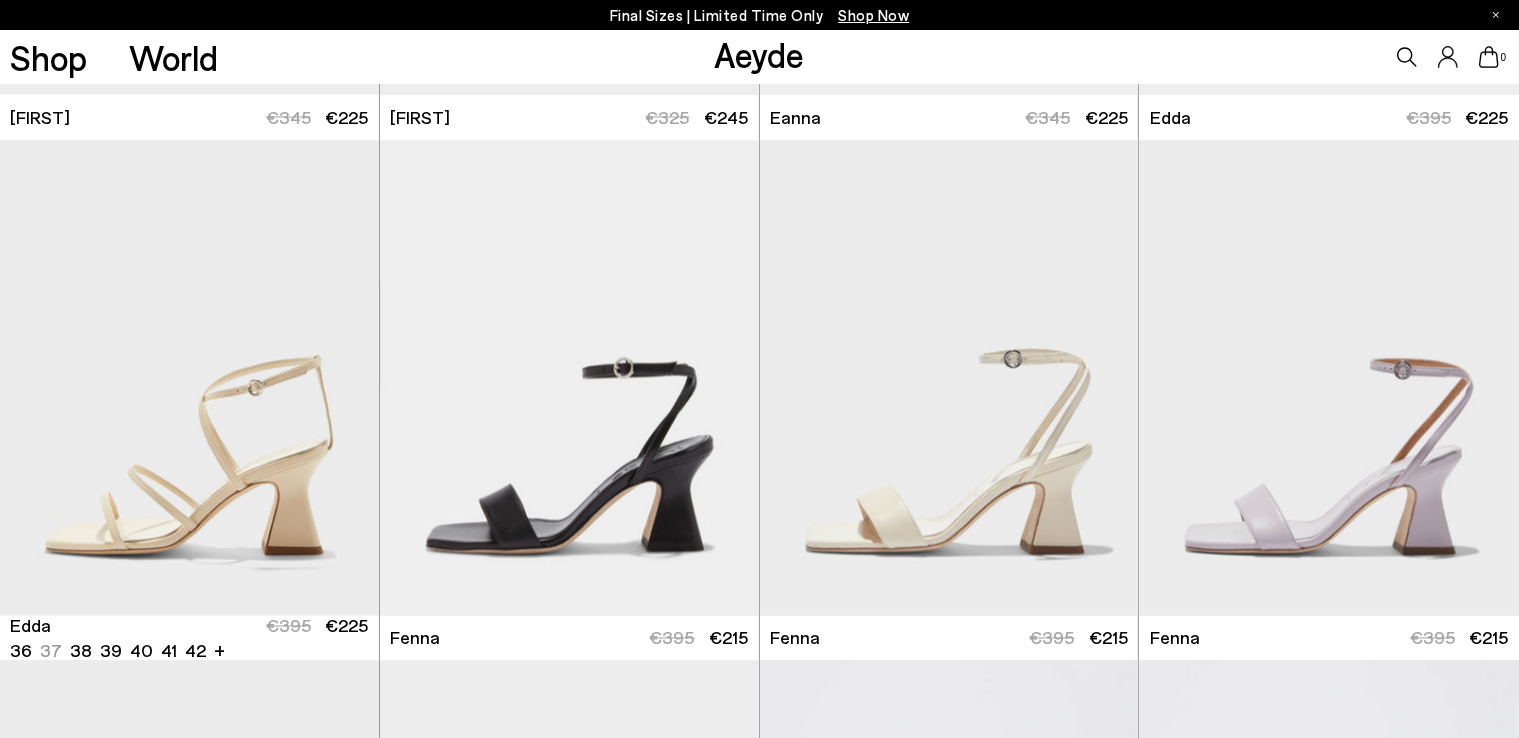 scroll, scrollTop: 3578, scrollLeft: 0, axis: vertical 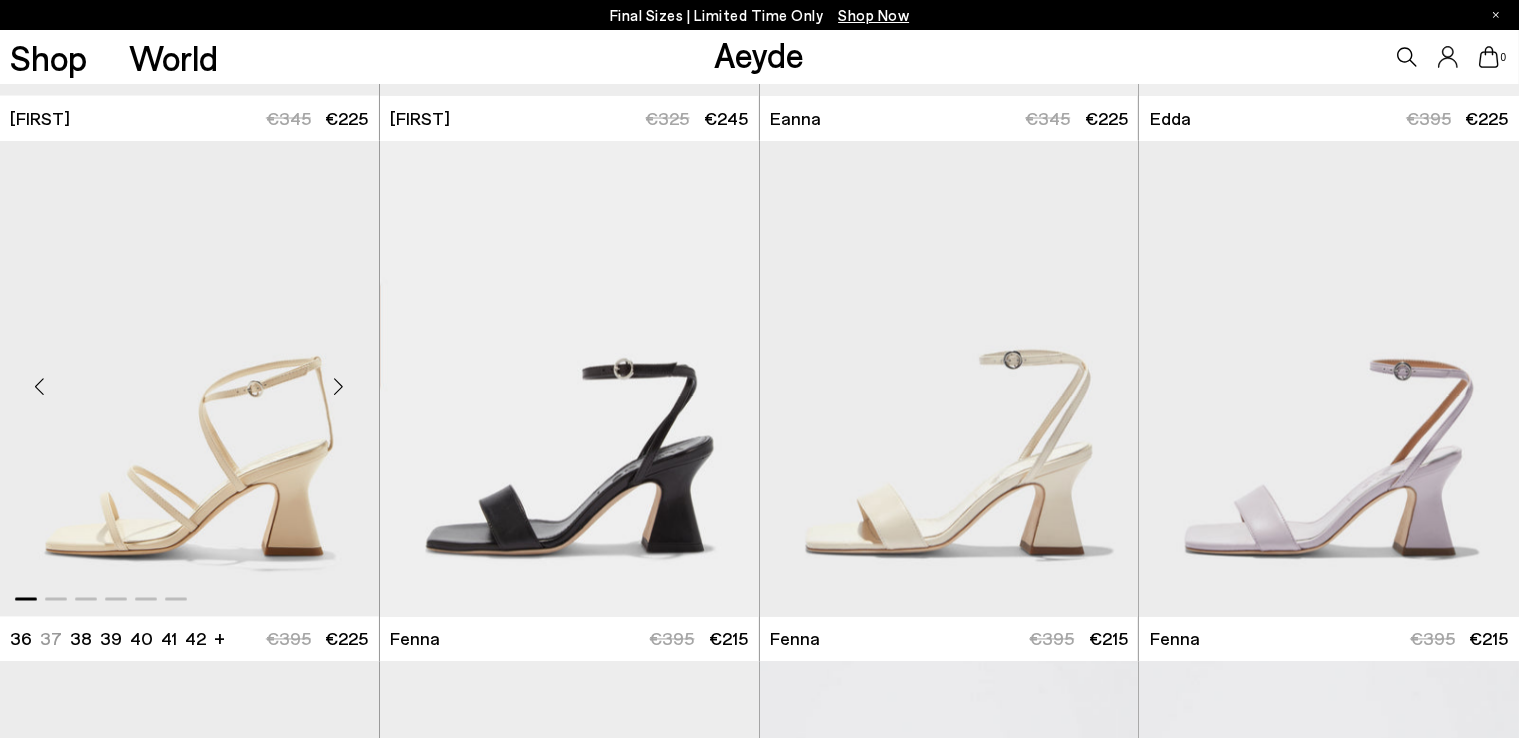 click at bounding box center (339, 387) 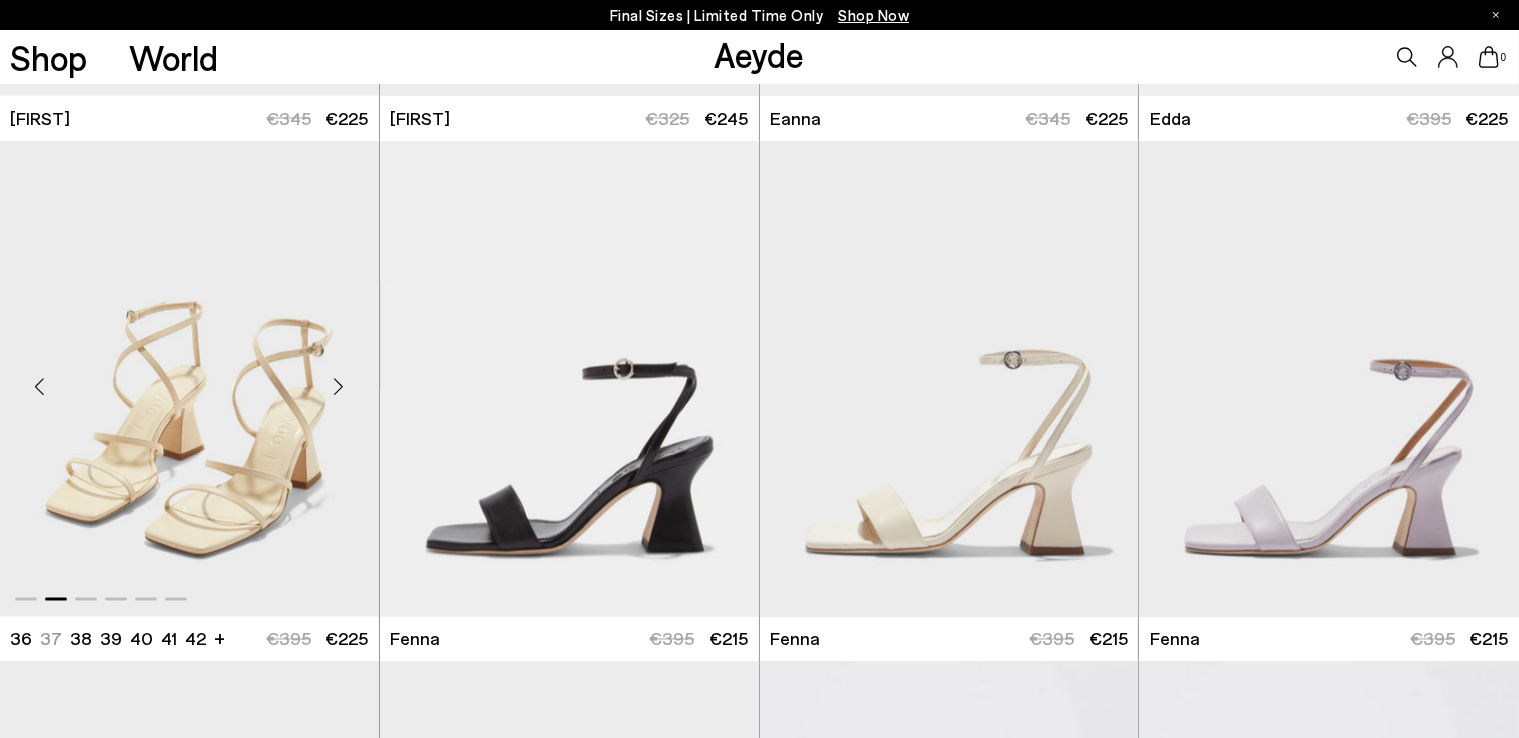click at bounding box center [339, 387] 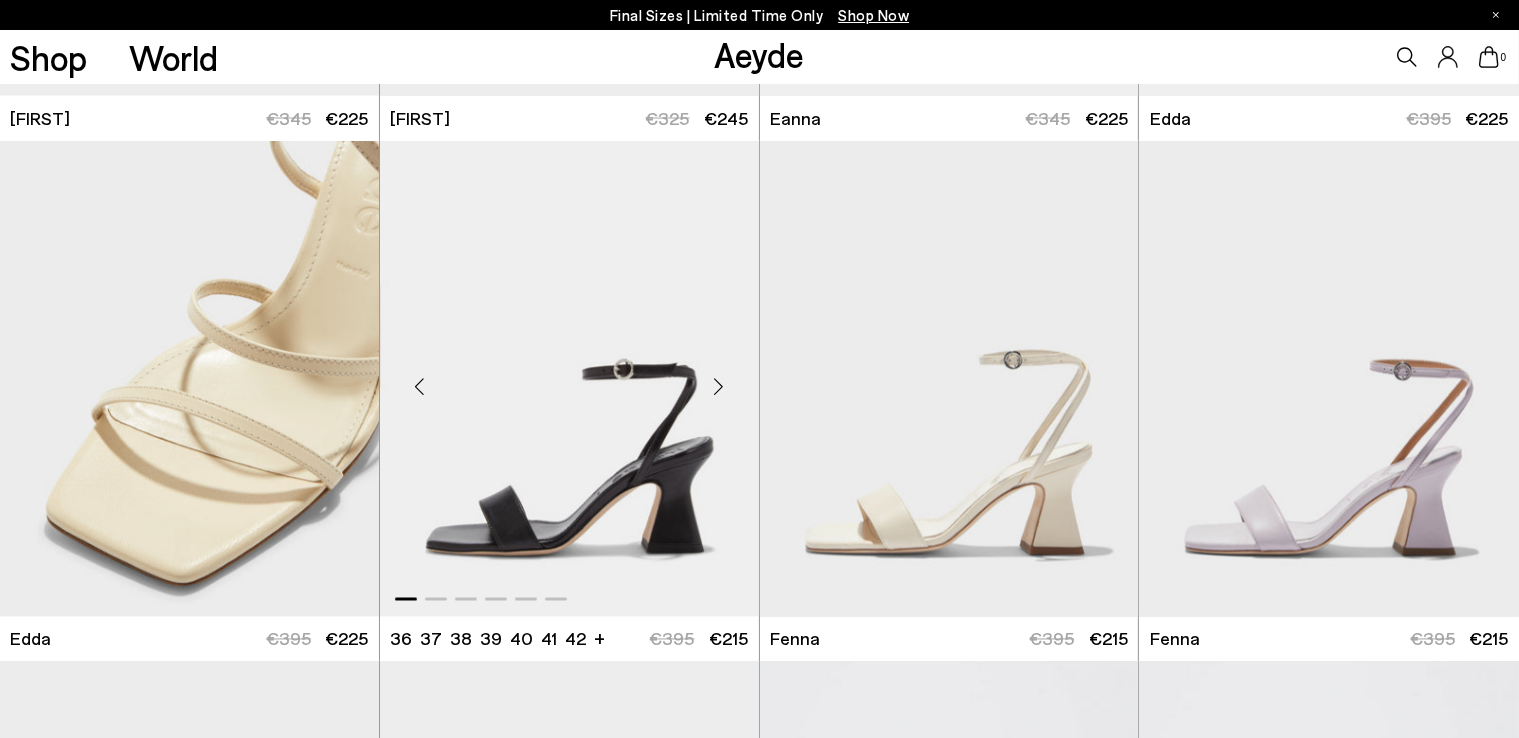 click at bounding box center [719, 387] 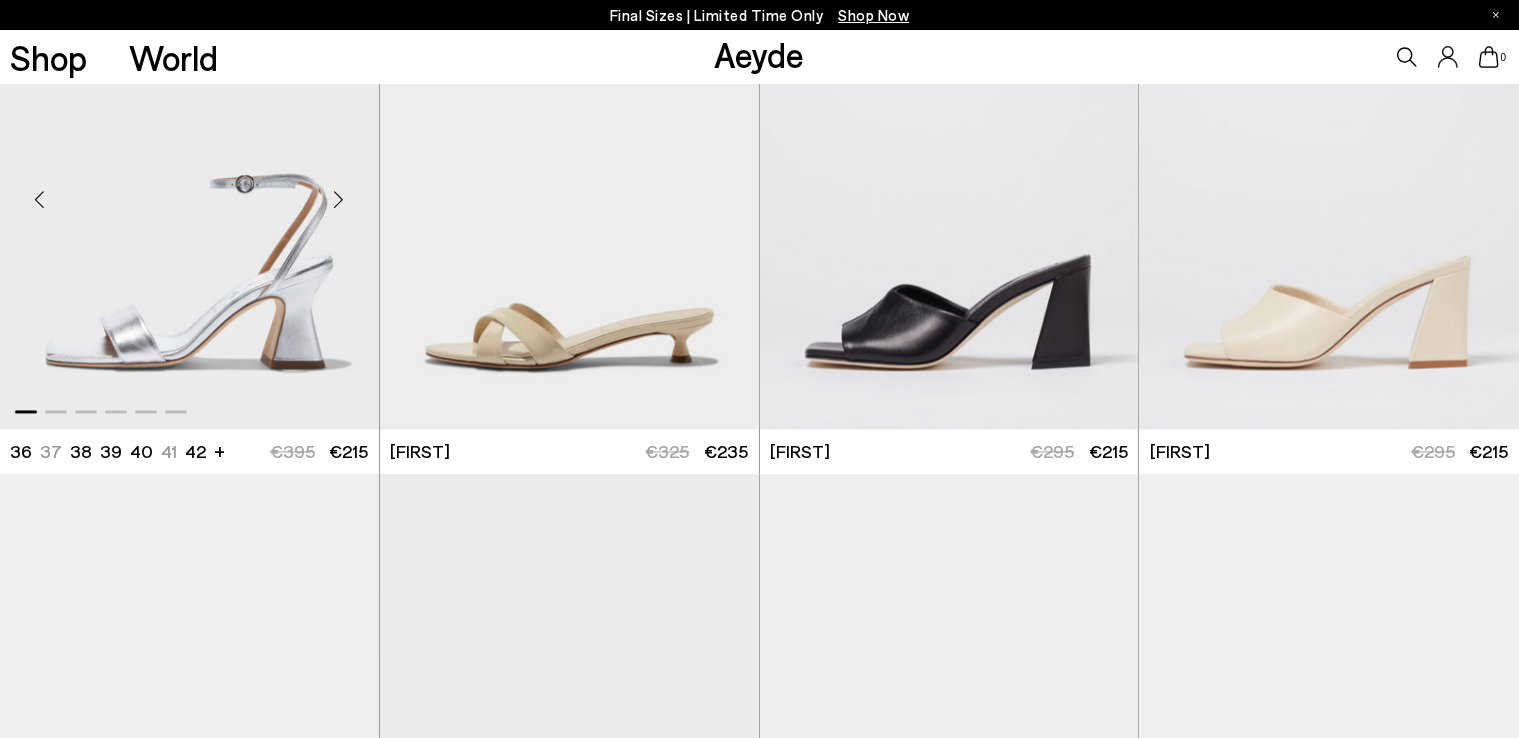 scroll, scrollTop: 4286, scrollLeft: 0, axis: vertical 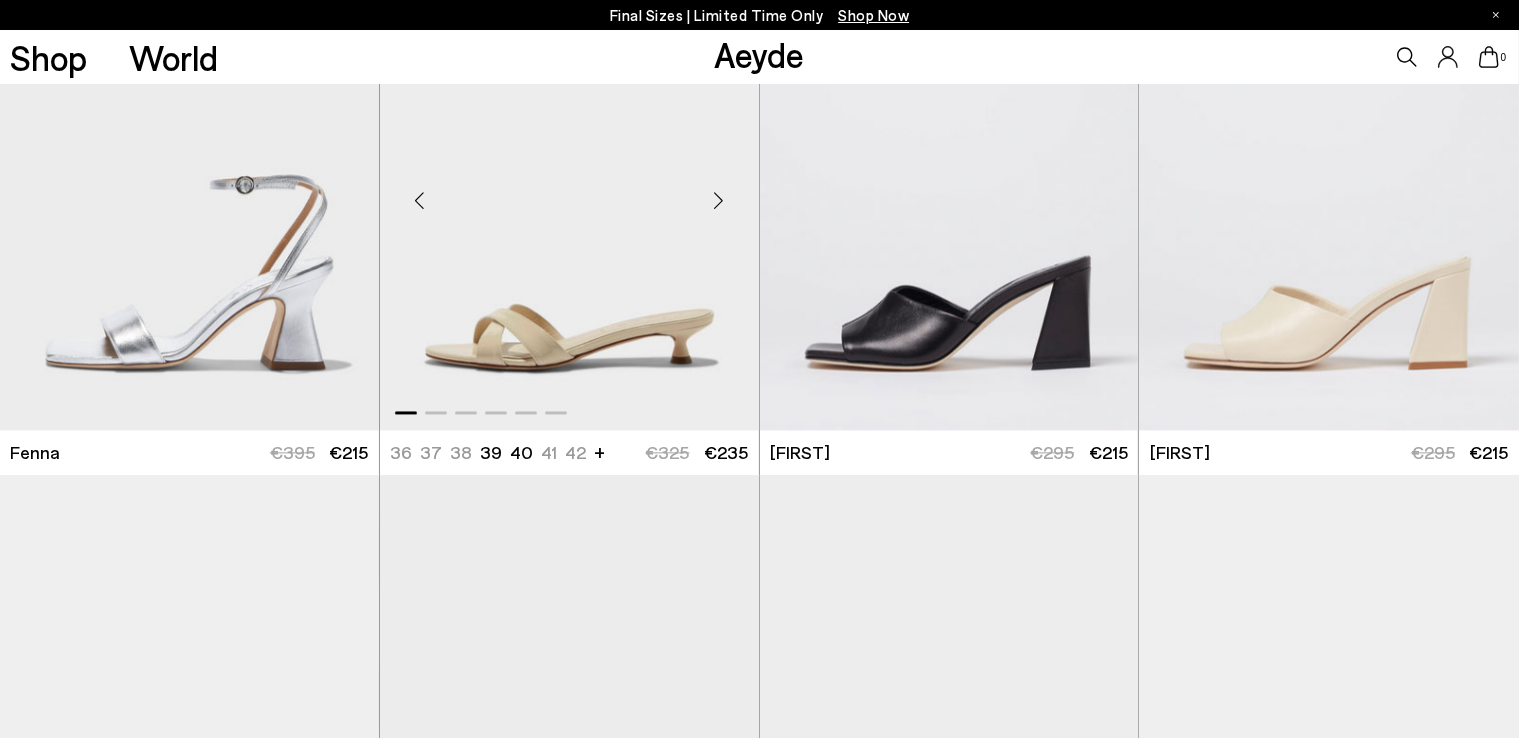 click at bounding box center (719, 200) 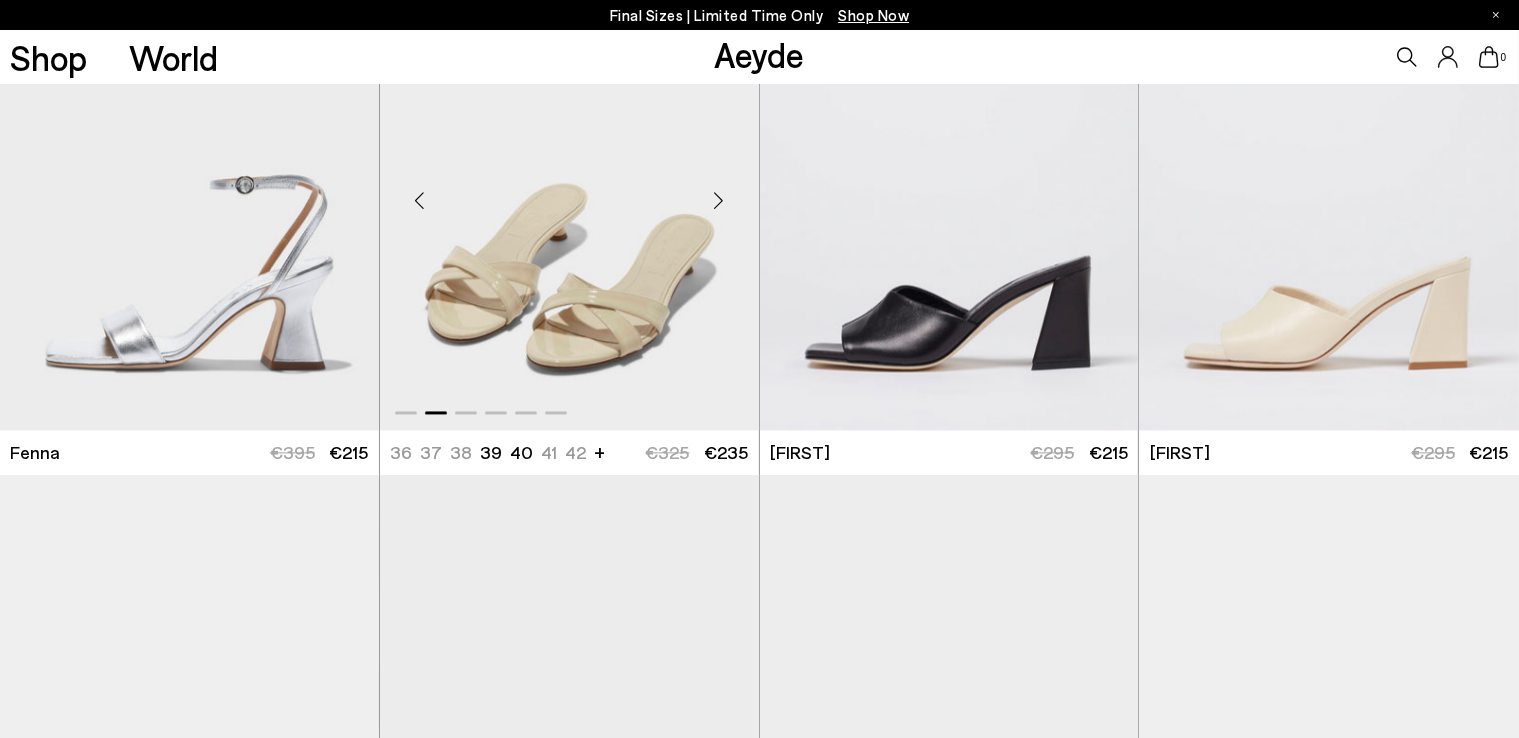 click at bounding box center (719, 200) 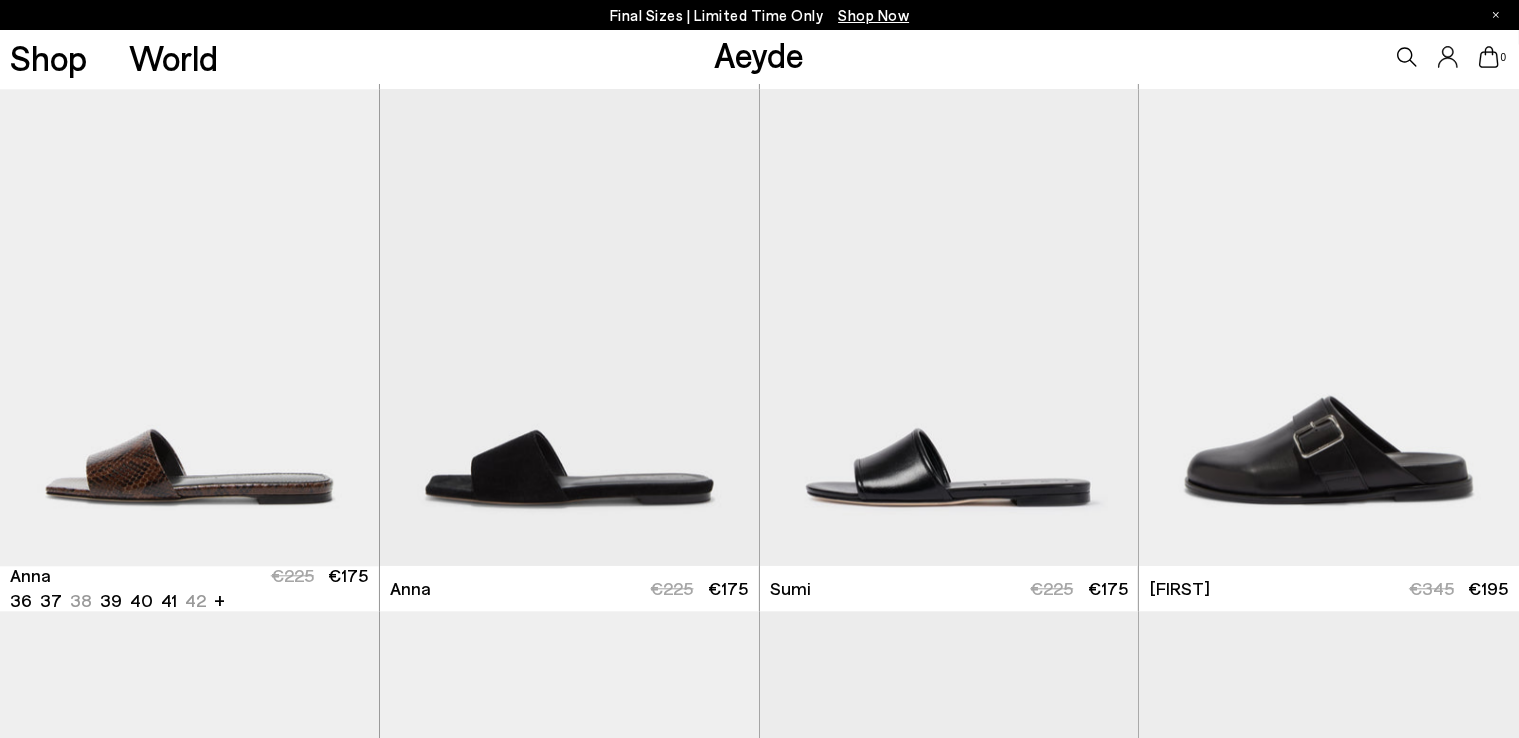 scroll, scrollTop: 4788, scrollLeft: 0, axis: vertical 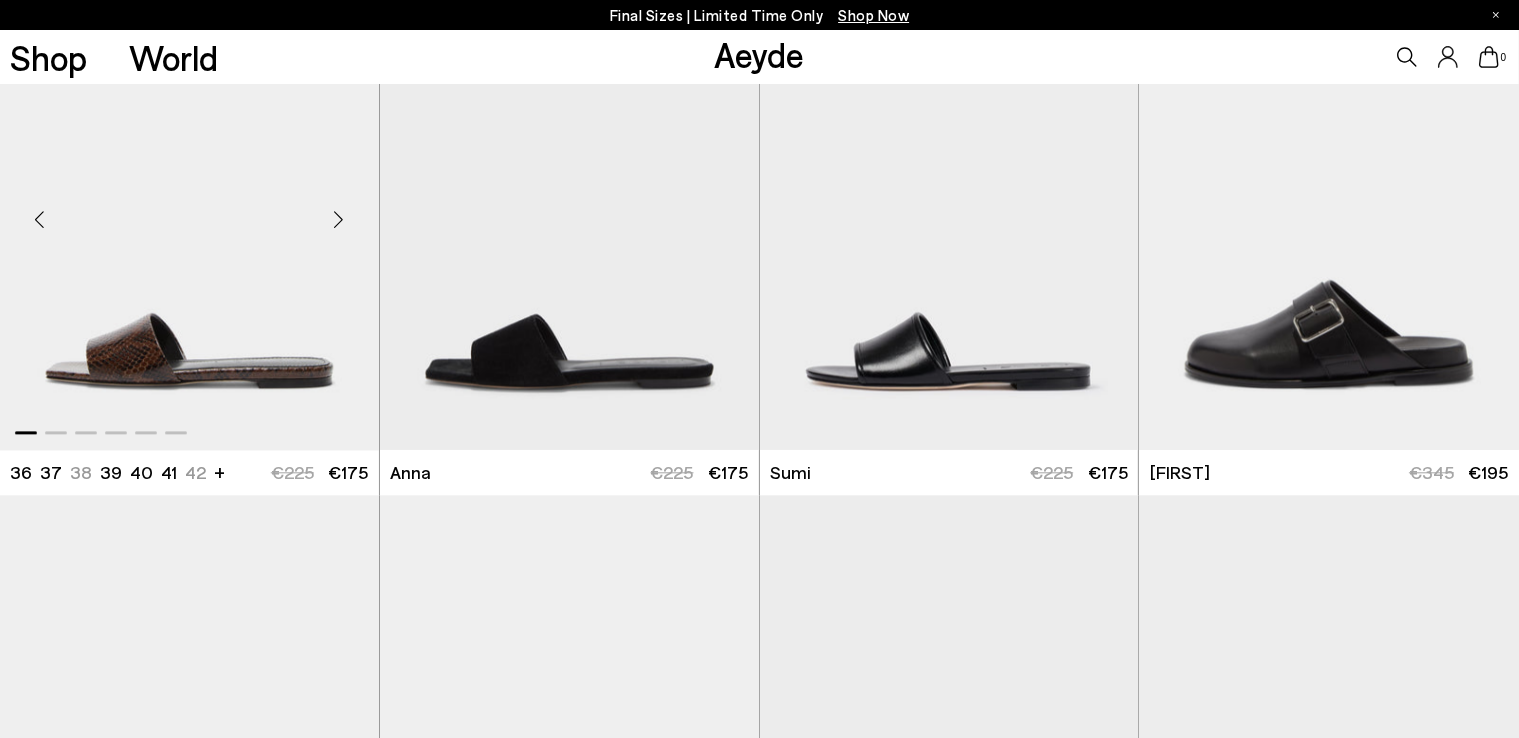 click at bounding box center [339, 219] 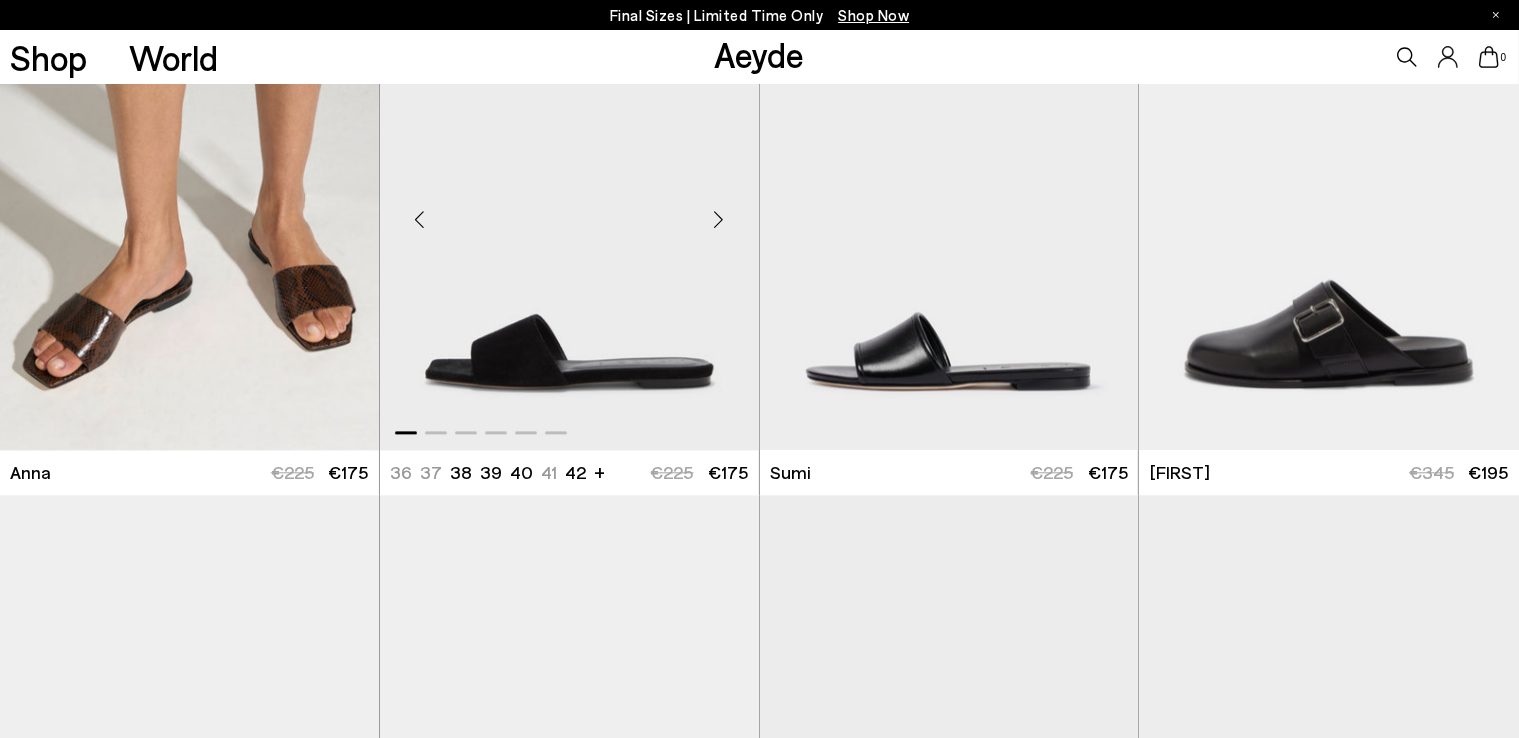 click at bounding box center [719, 219] 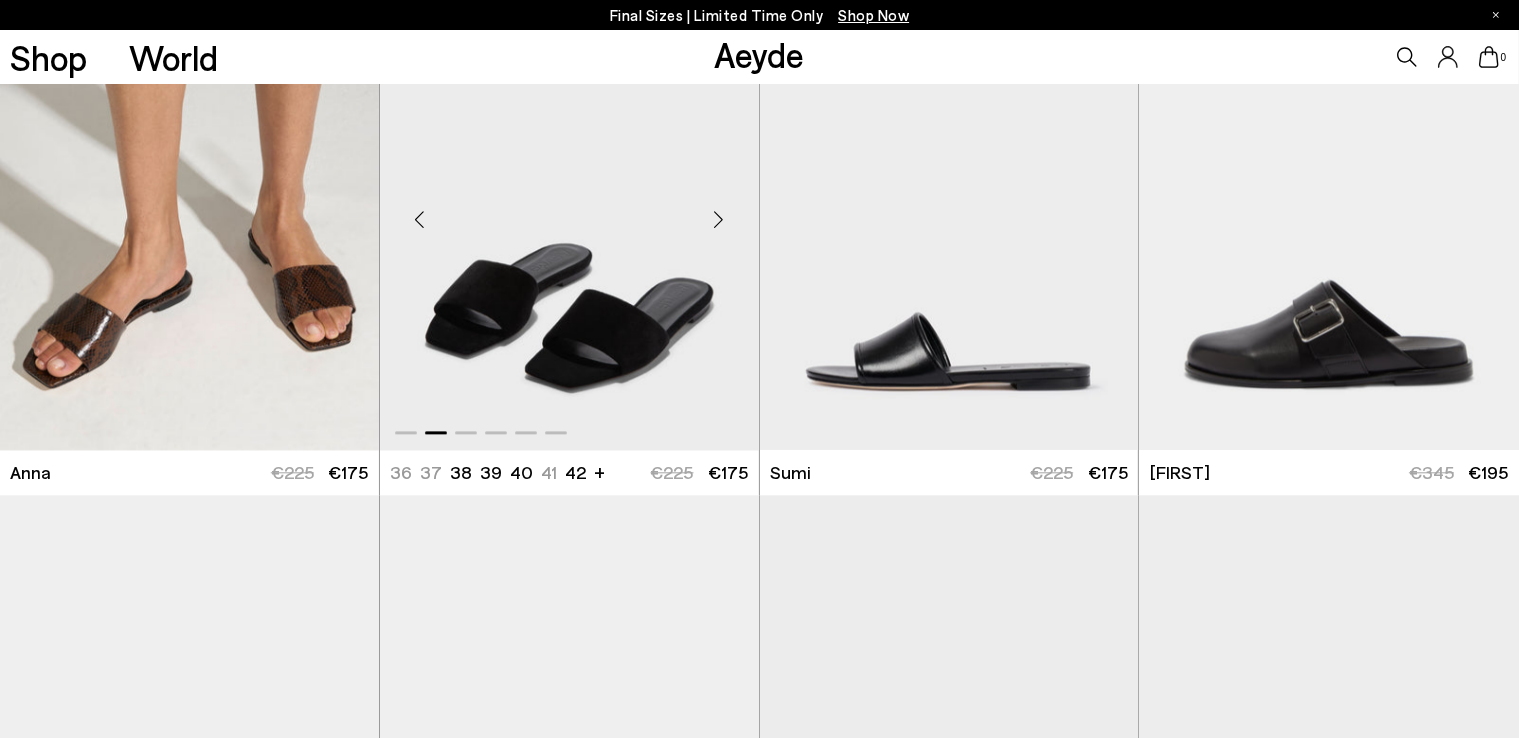 click at bounding box center (719, 219) 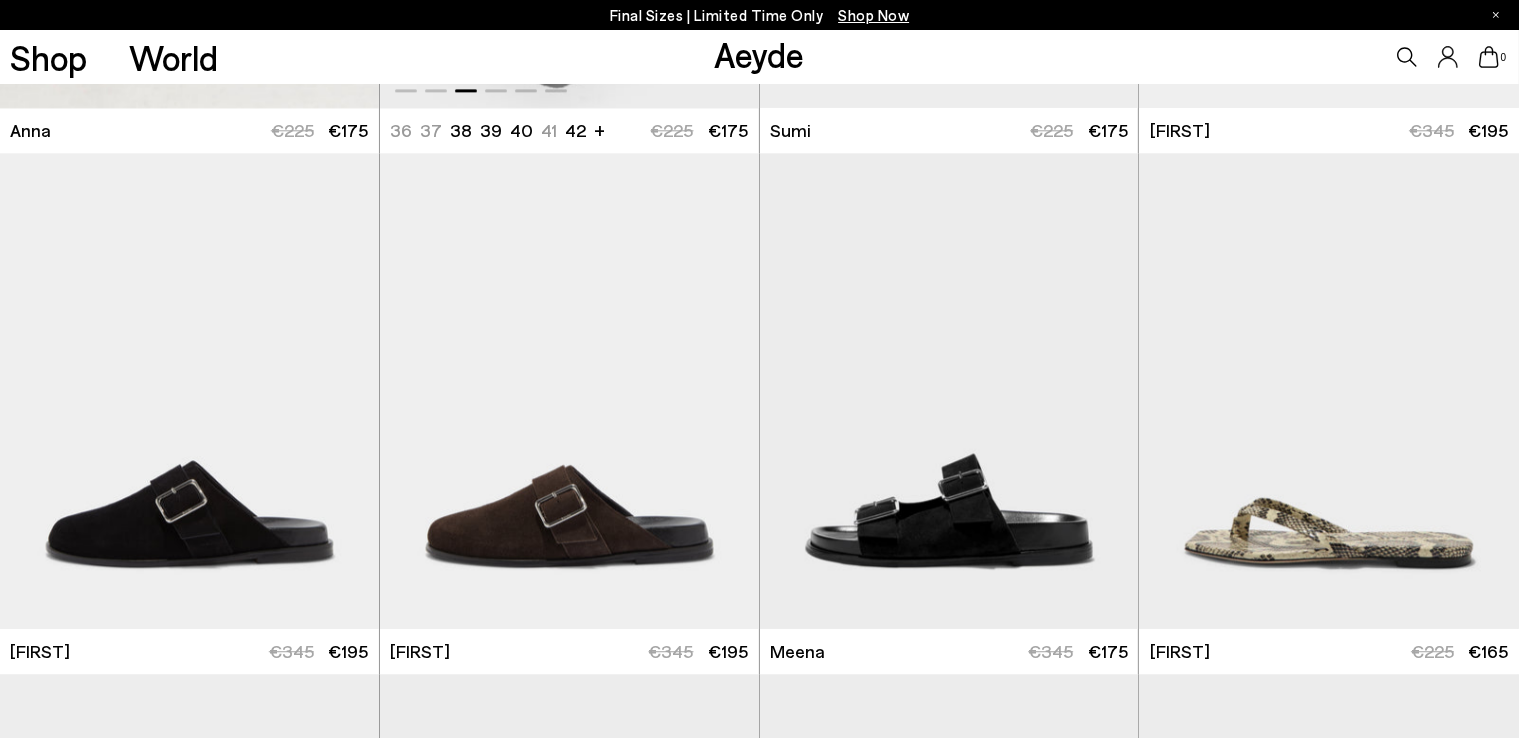 scroll, scrollTop: 5152, scrollLeft: 0, axis: vertical 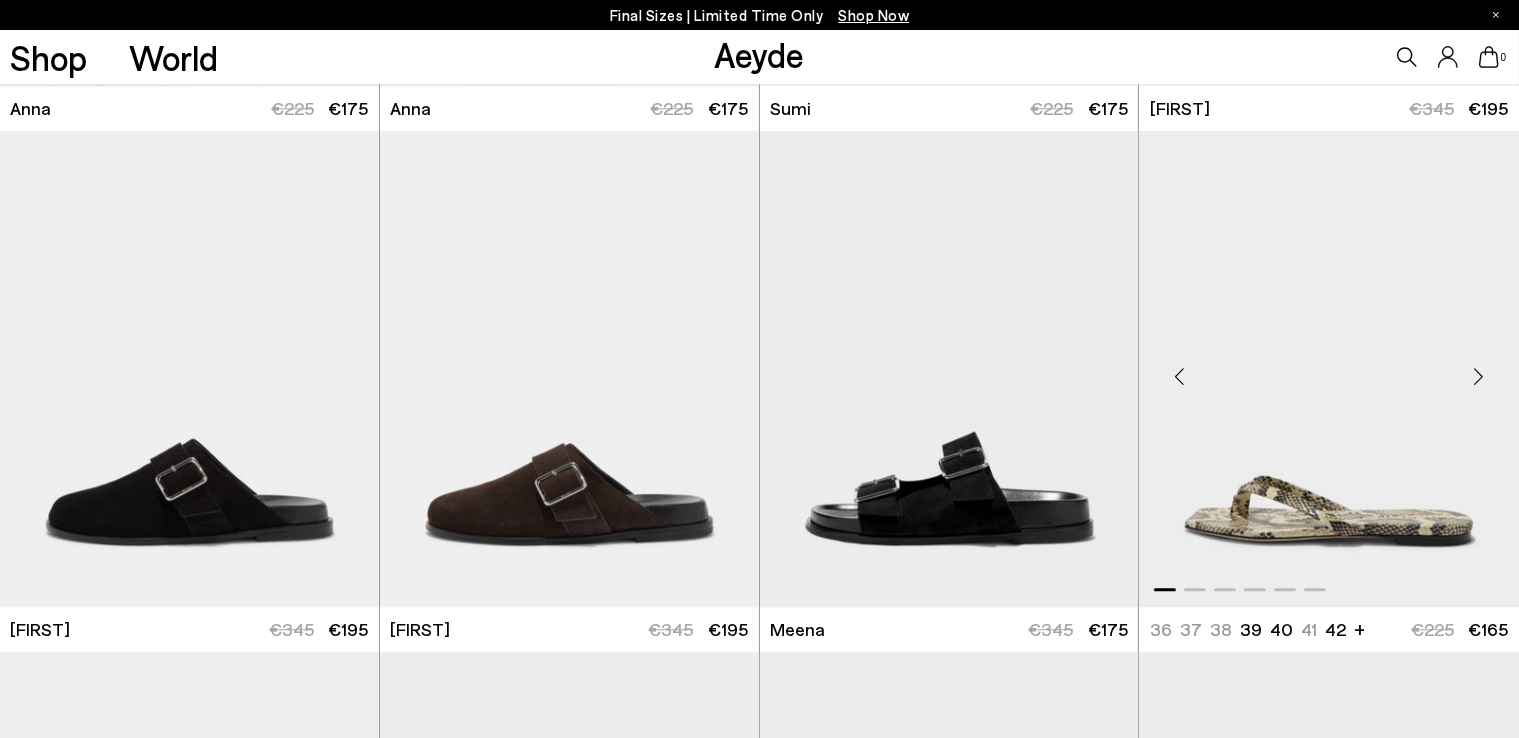 click at bounding box center [1479, 377] 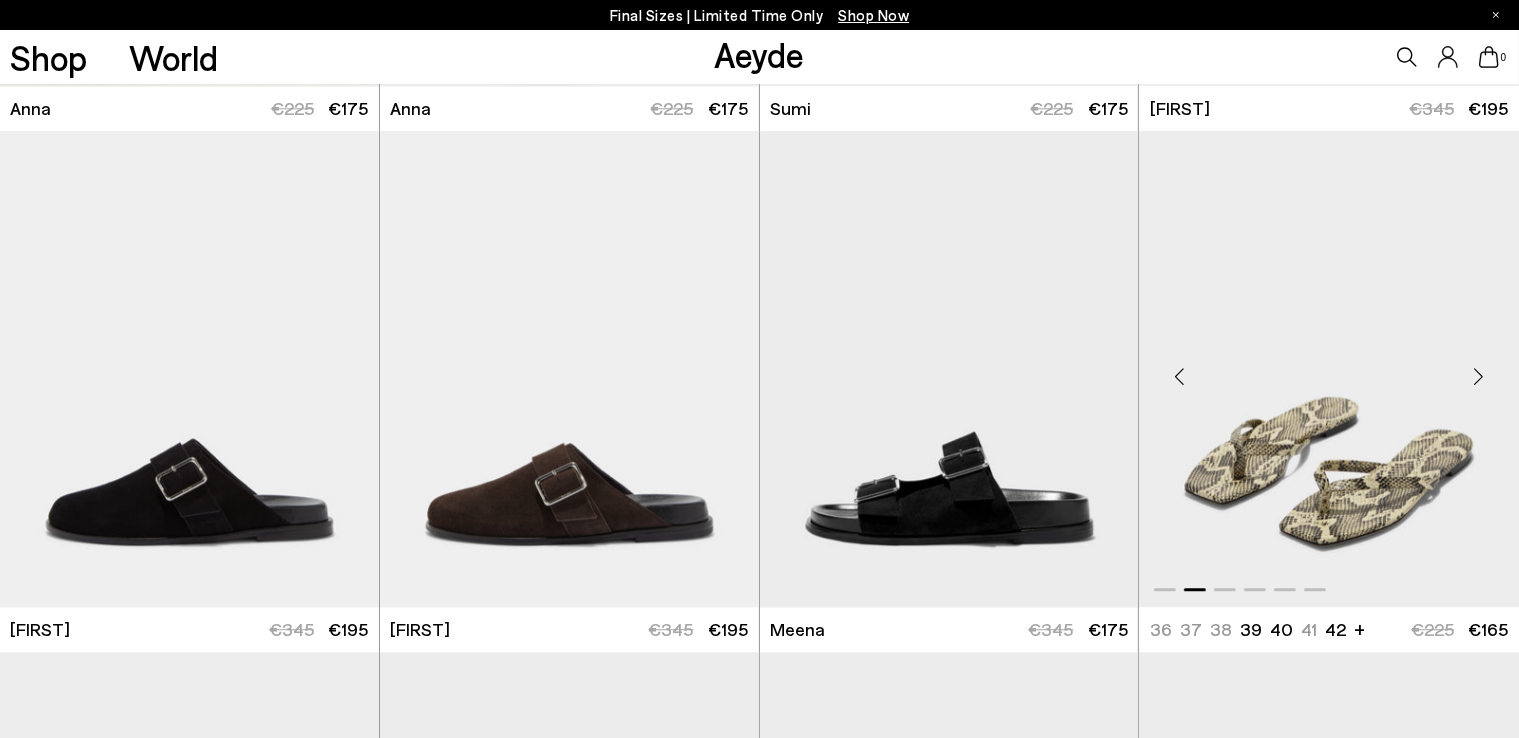 click at bounding box center [1479, 377] 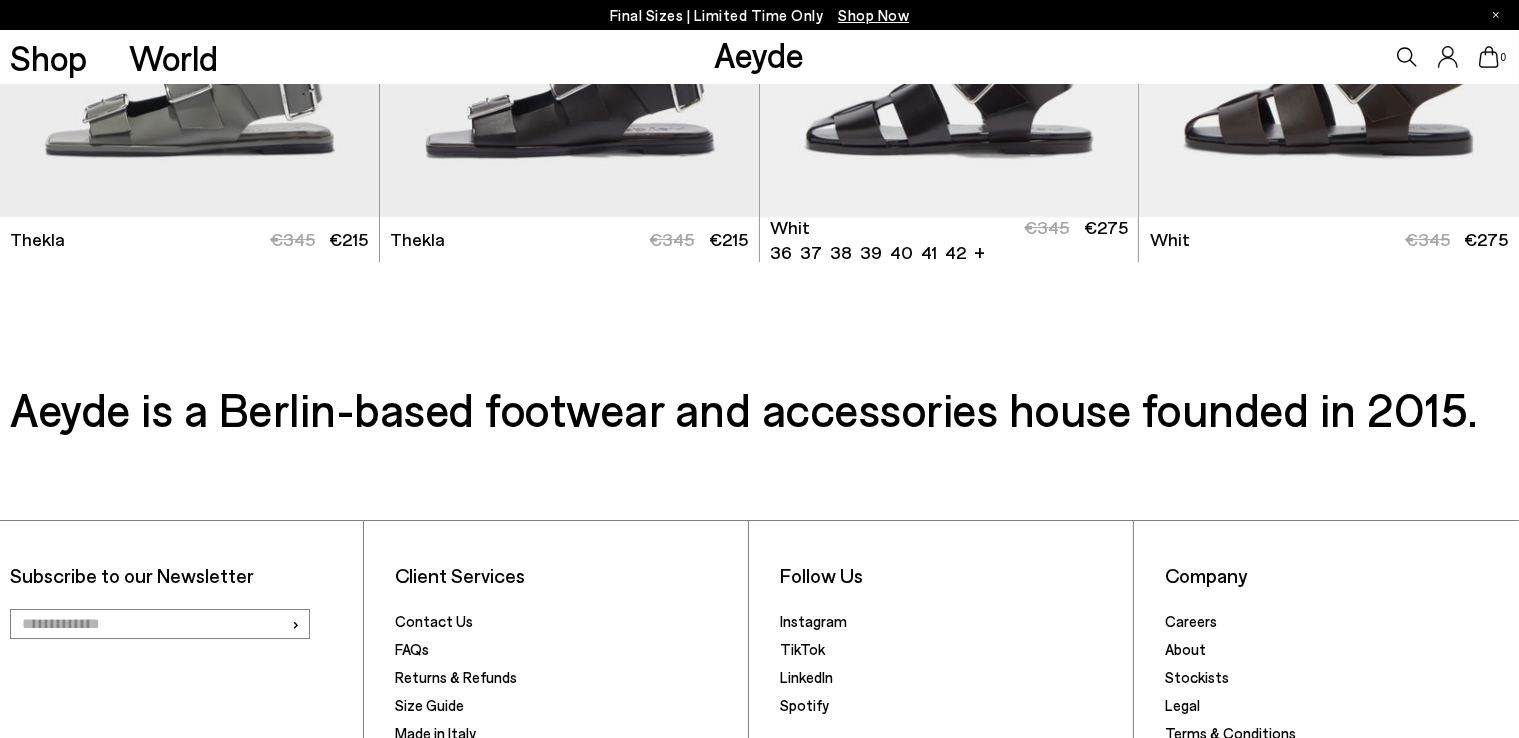 scroll, scrollTop: 6583, scrollLeft: 0, axis: vertical 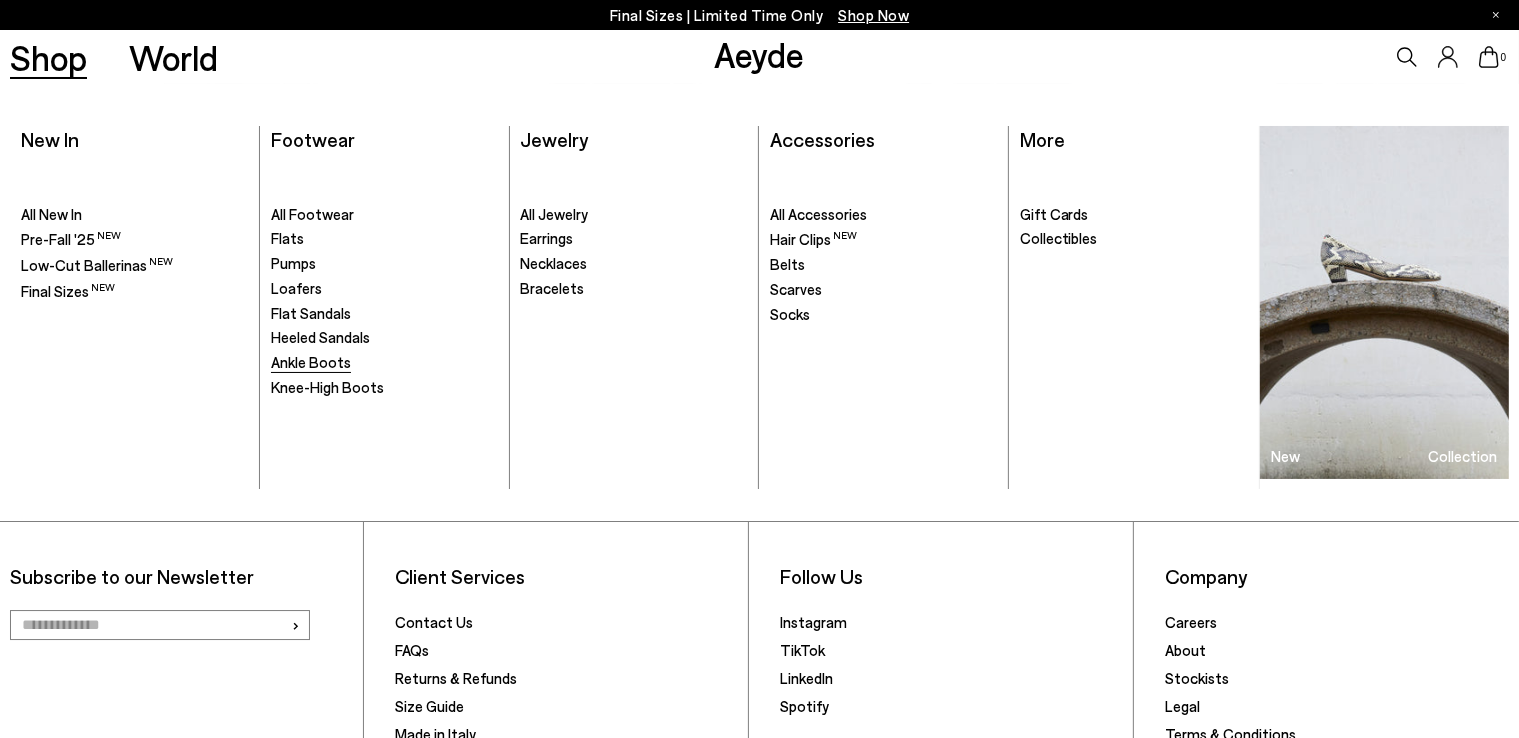 click on "Ankle Boots" at bounding box center (311, 362) 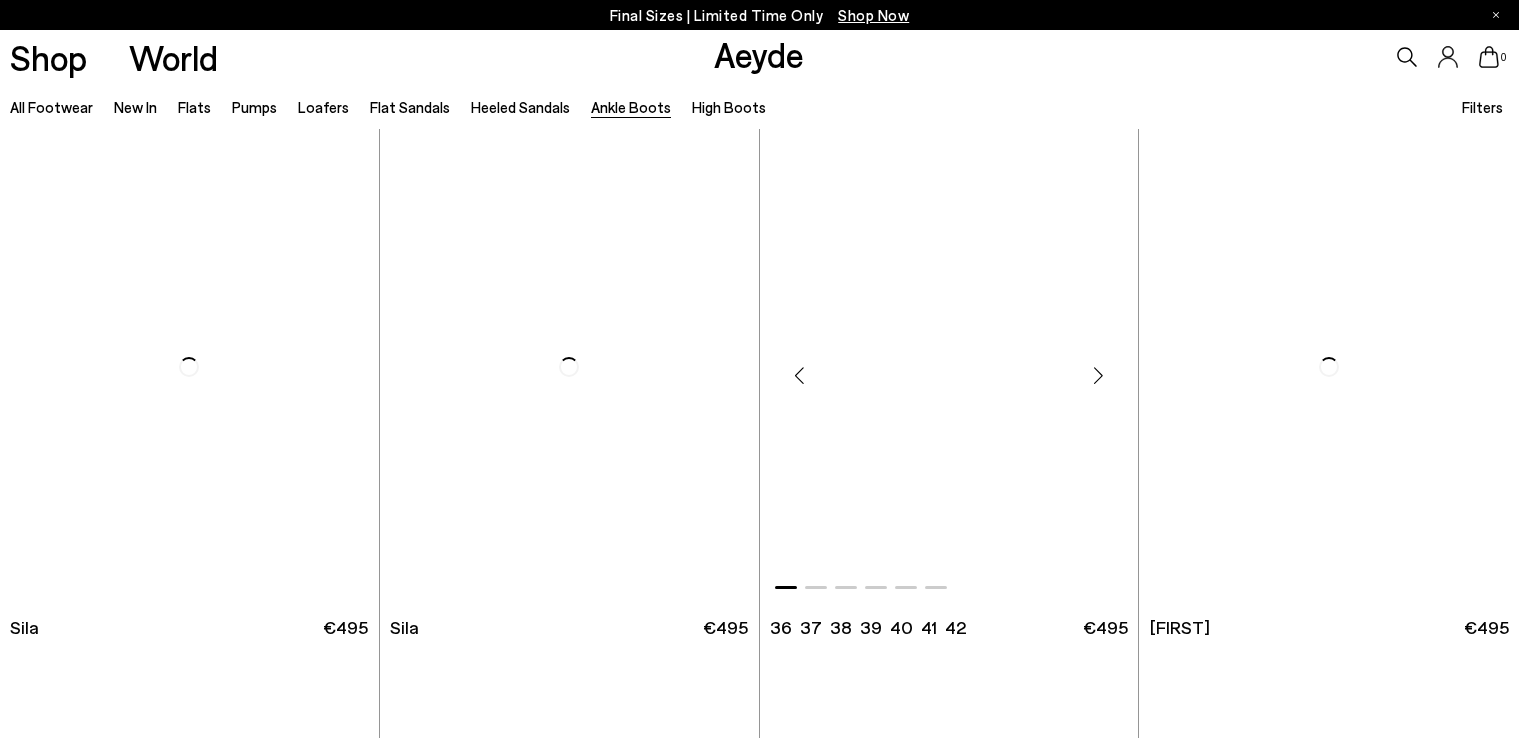 scroll, scrollTop: 0, scrollLeft: 0, axis: both 